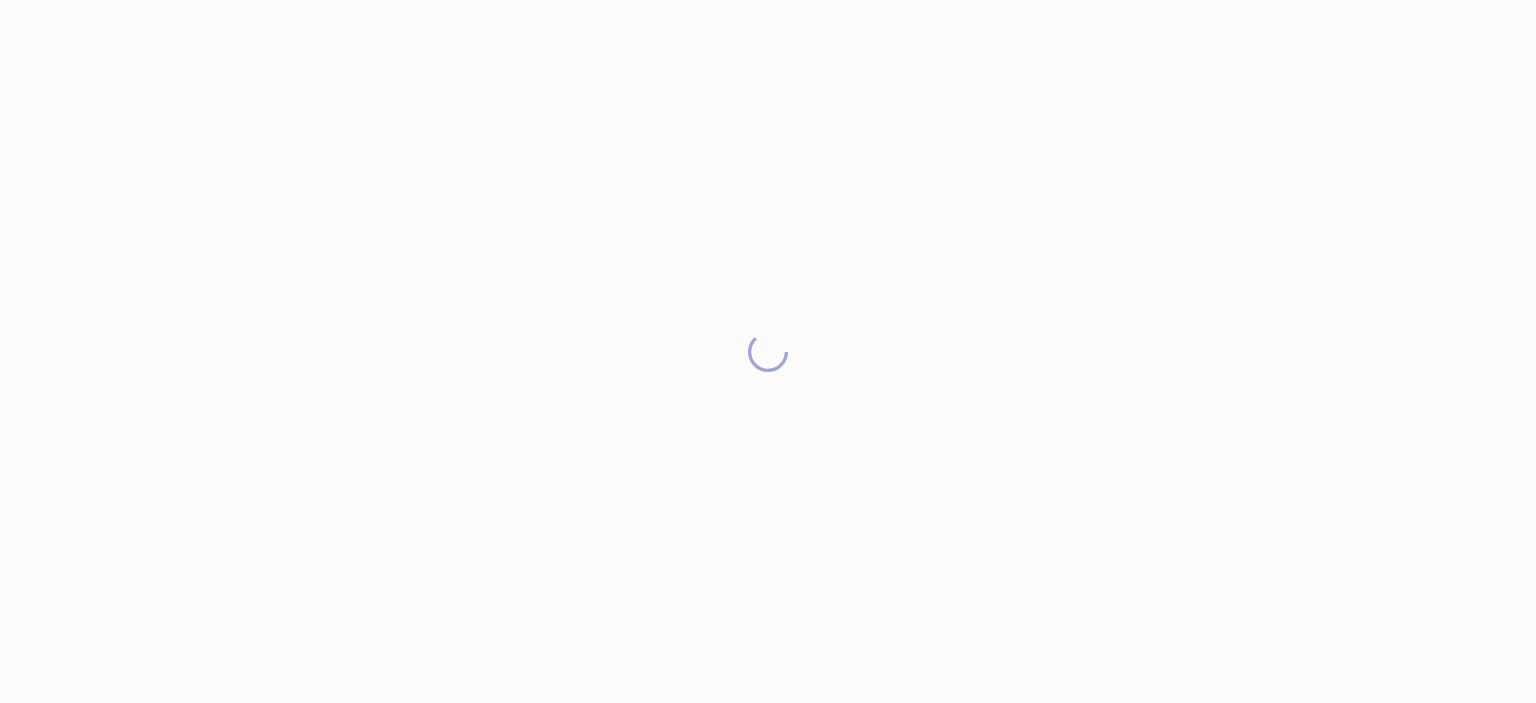 scroll, scrollTop: 0, scrollLeft: 0, axis: both 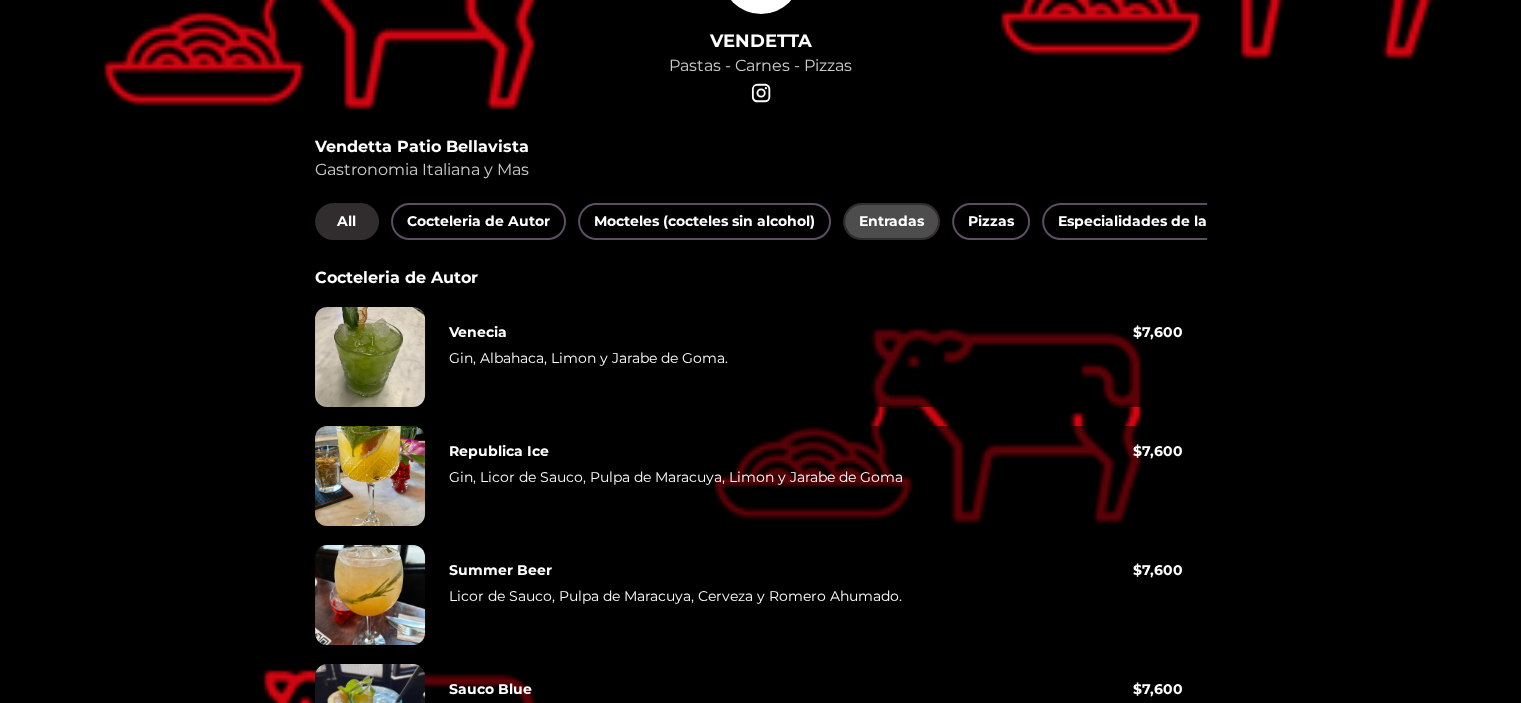 click on "Entradas" at bounding box center [891, 221] 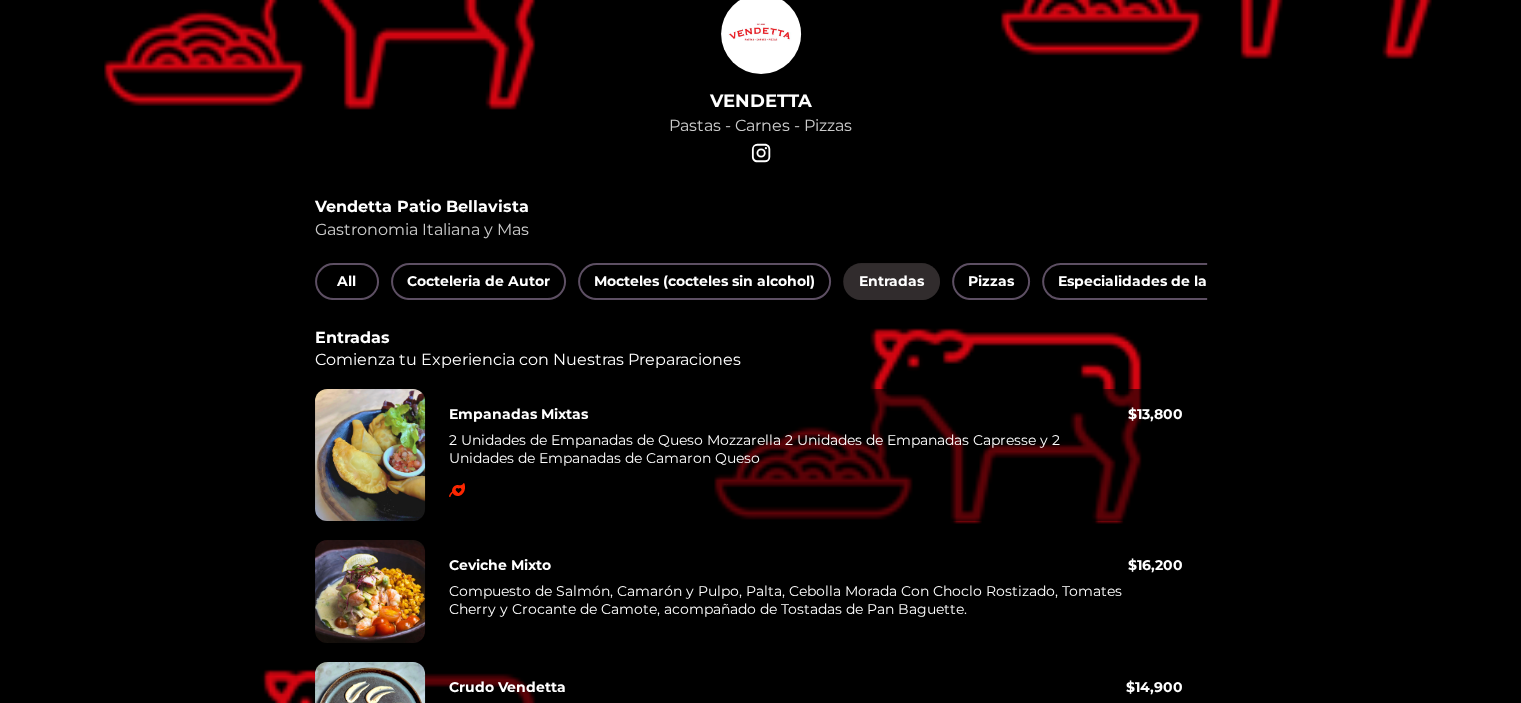 scroll, scrollTop: 27, scrollLeft: 0, axis: vertical 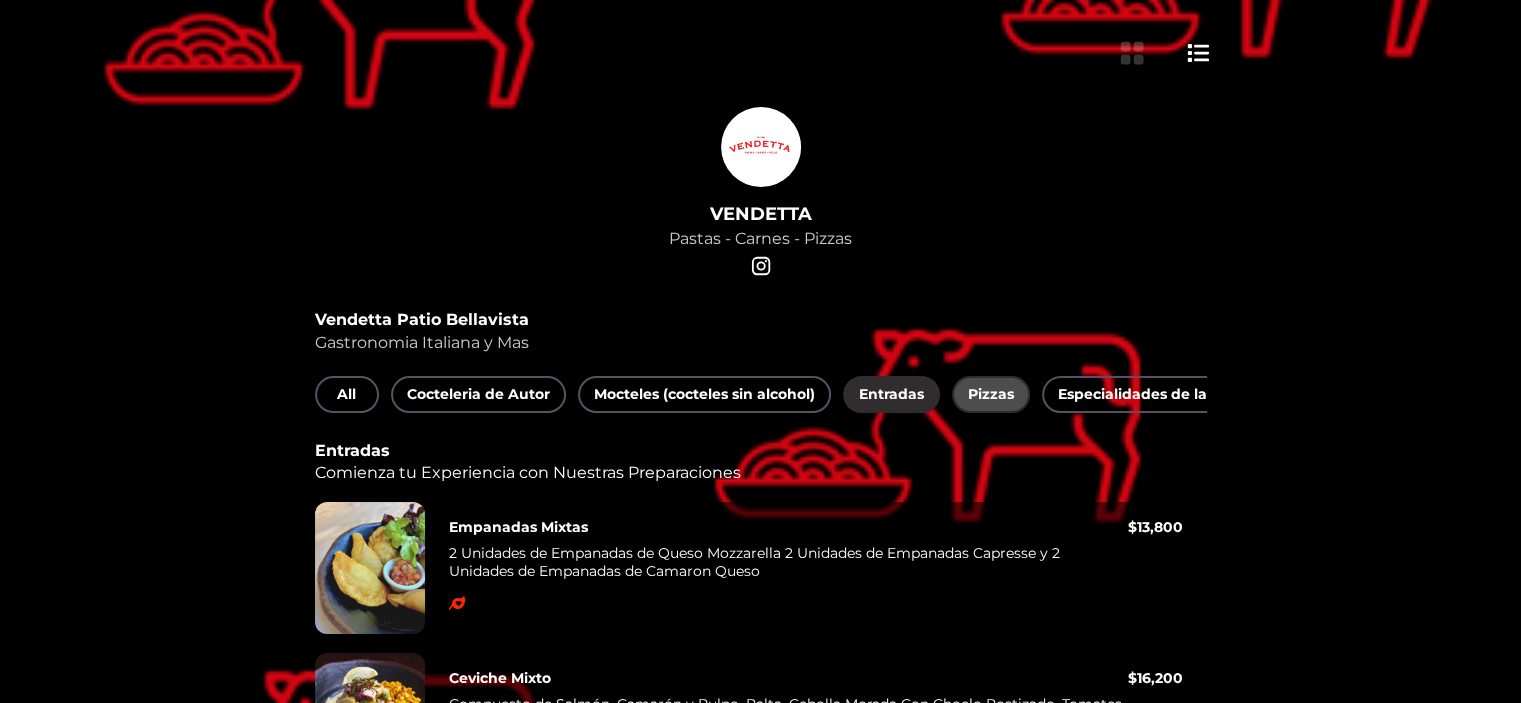 click on "Pizzas" at bounding box center (991, 394) 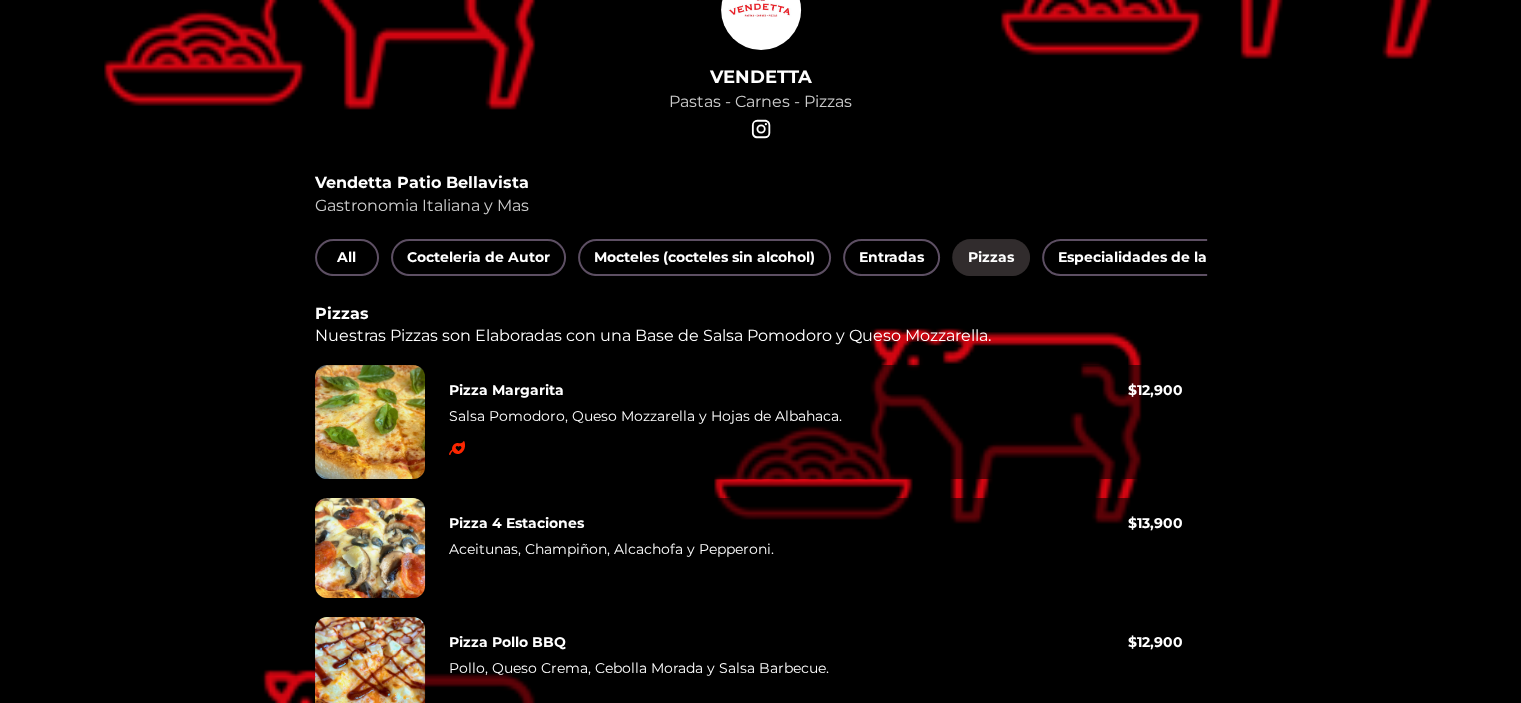 scroll, scrollTop: 113, scrollLeft: 0, axis: vertical 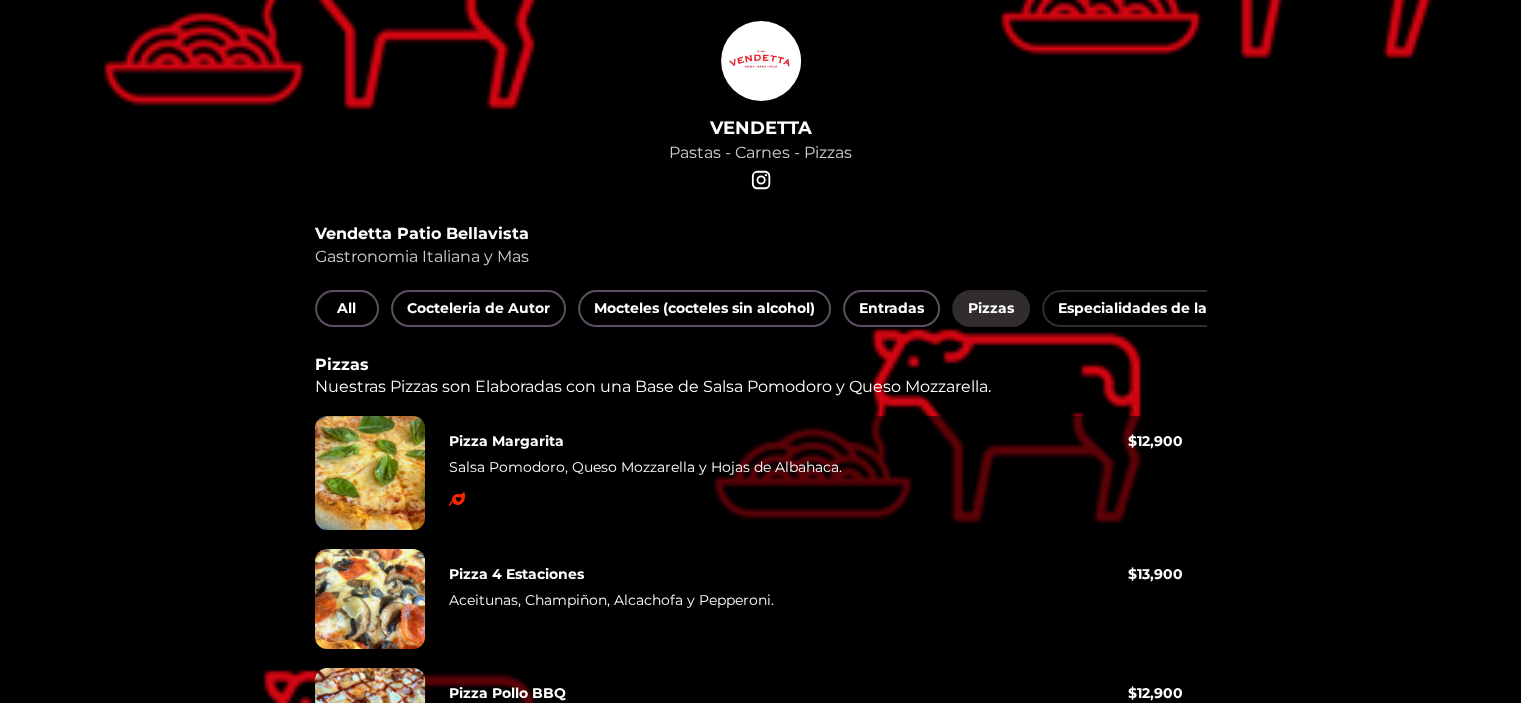 click on "Especialidades de la Casa" at bounding box center [1152, 308] 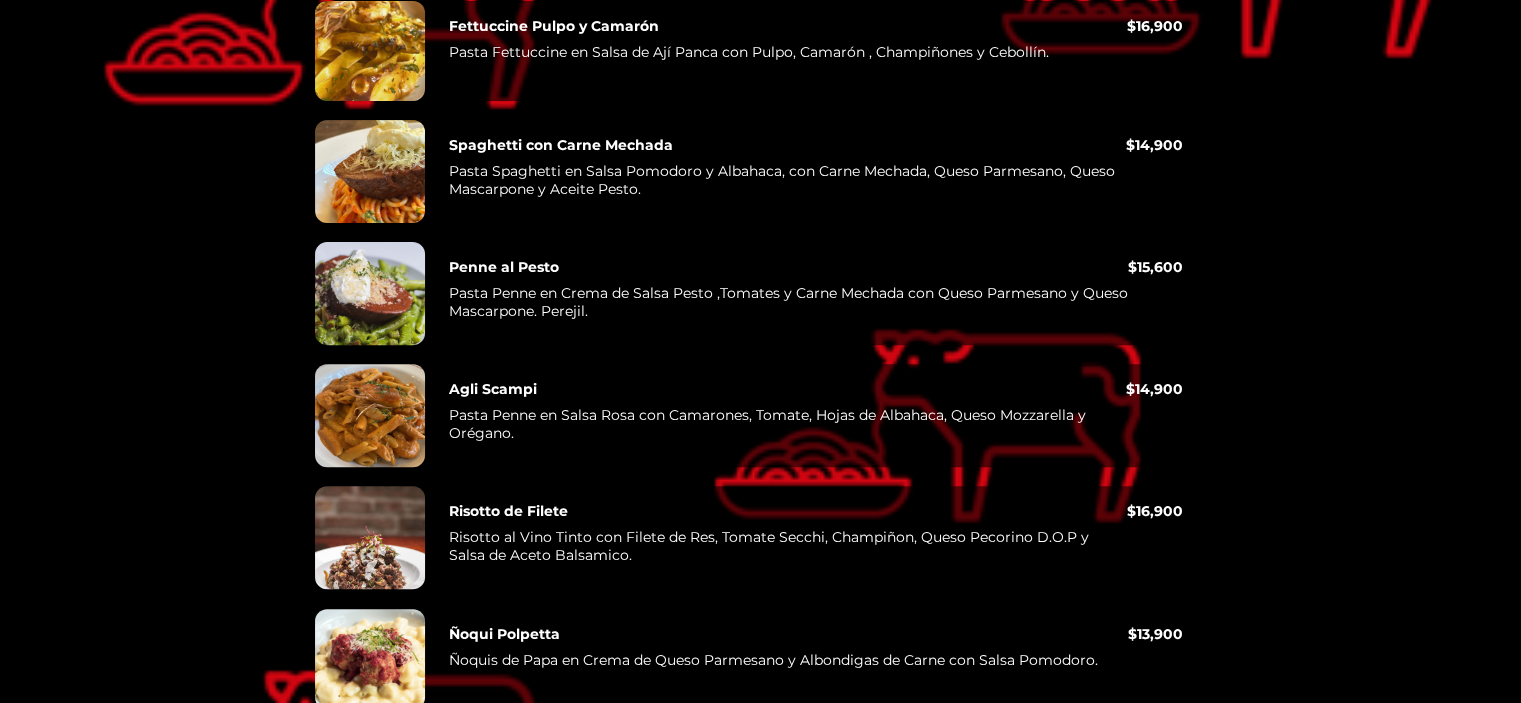 scroll, scrollTop: 713, scrollLeft: 0, axis: vertical 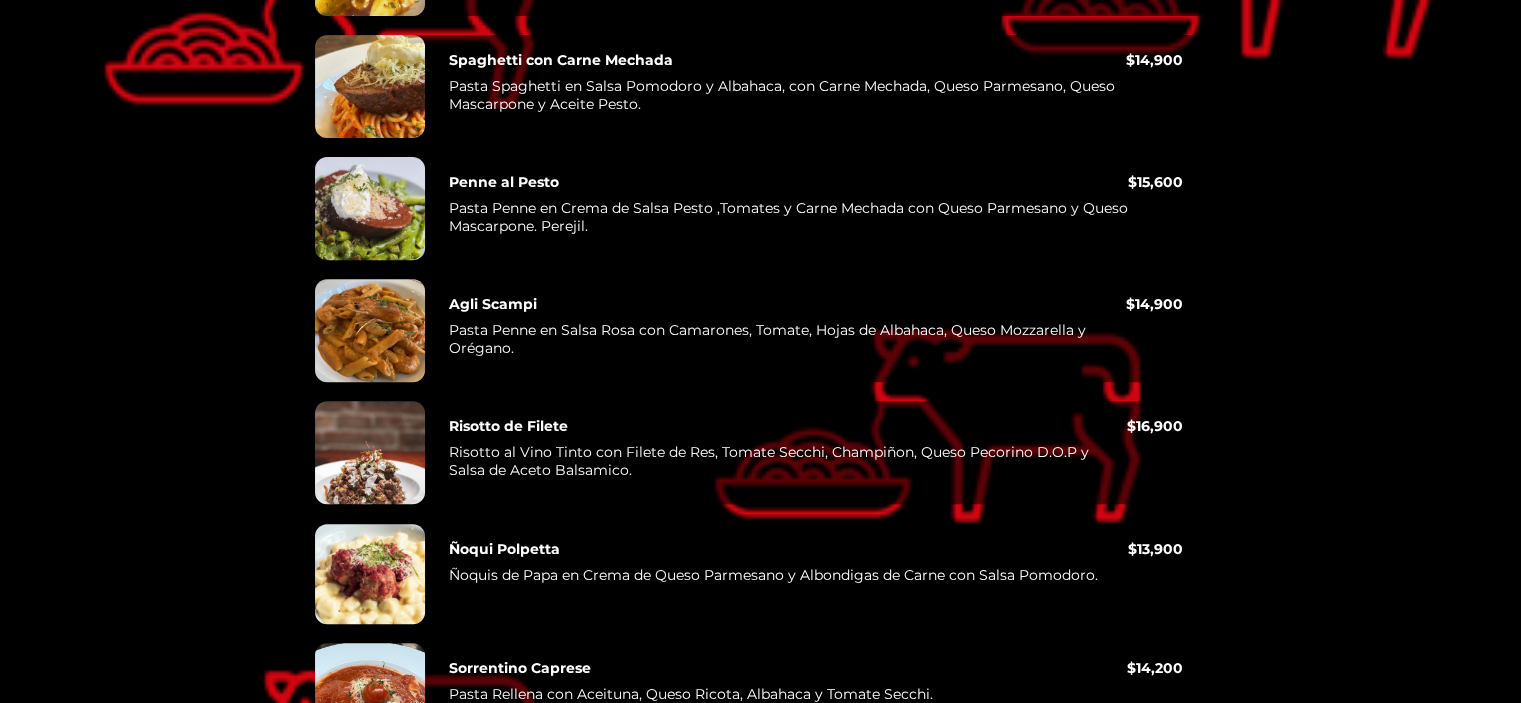 click on "Risotto de Filete" at bounding box center [788, 426] 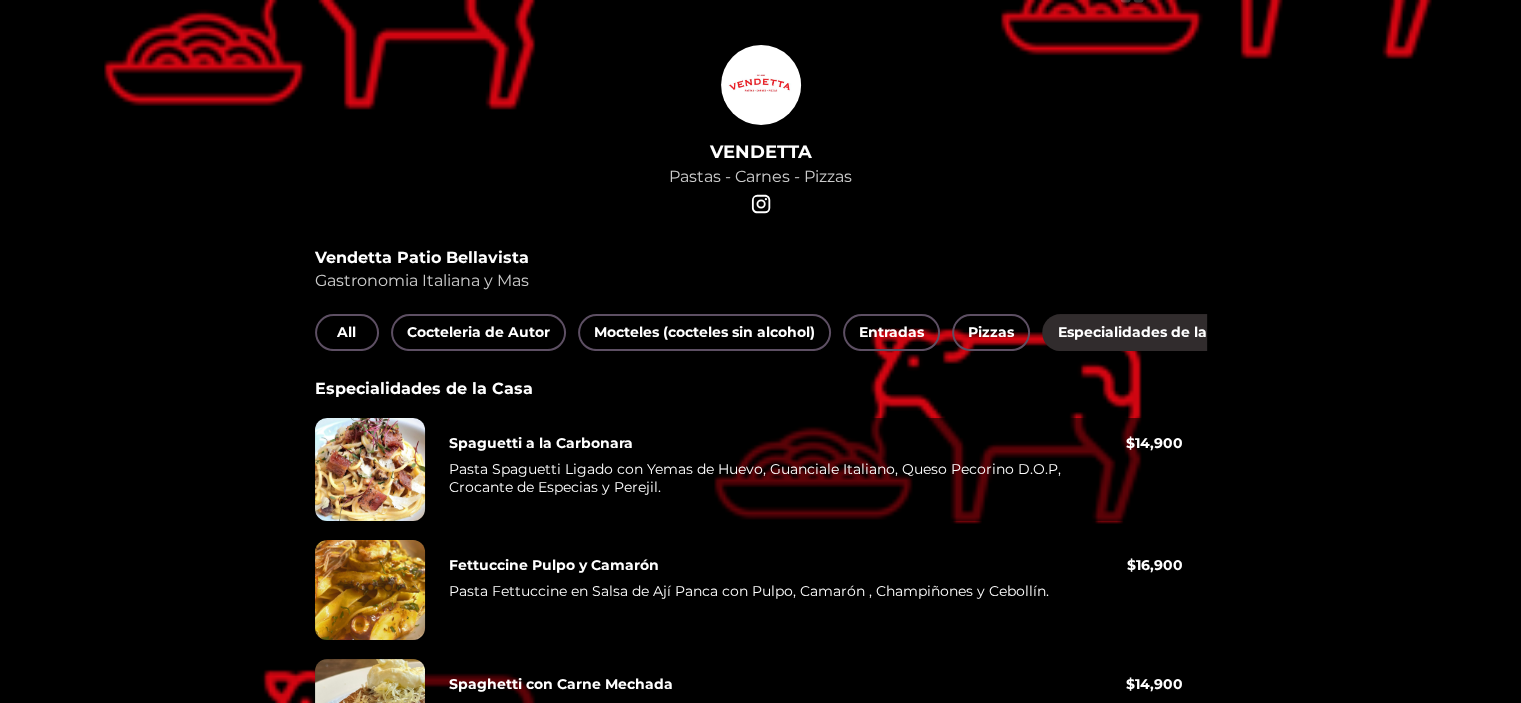 scroll, scrollTop: 0, scrollLeft: 0, axis: both 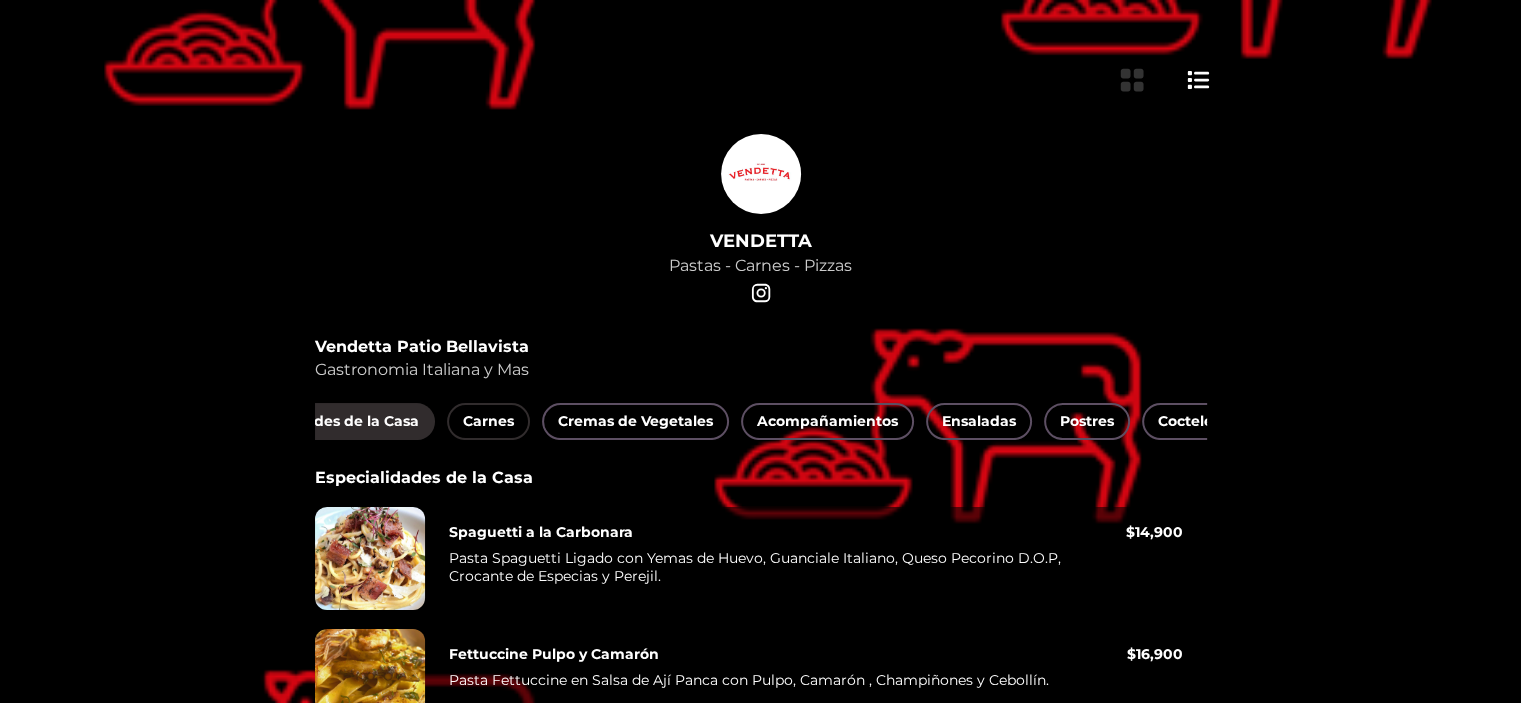 click on "Carnes" at bounding box center (488, 421) 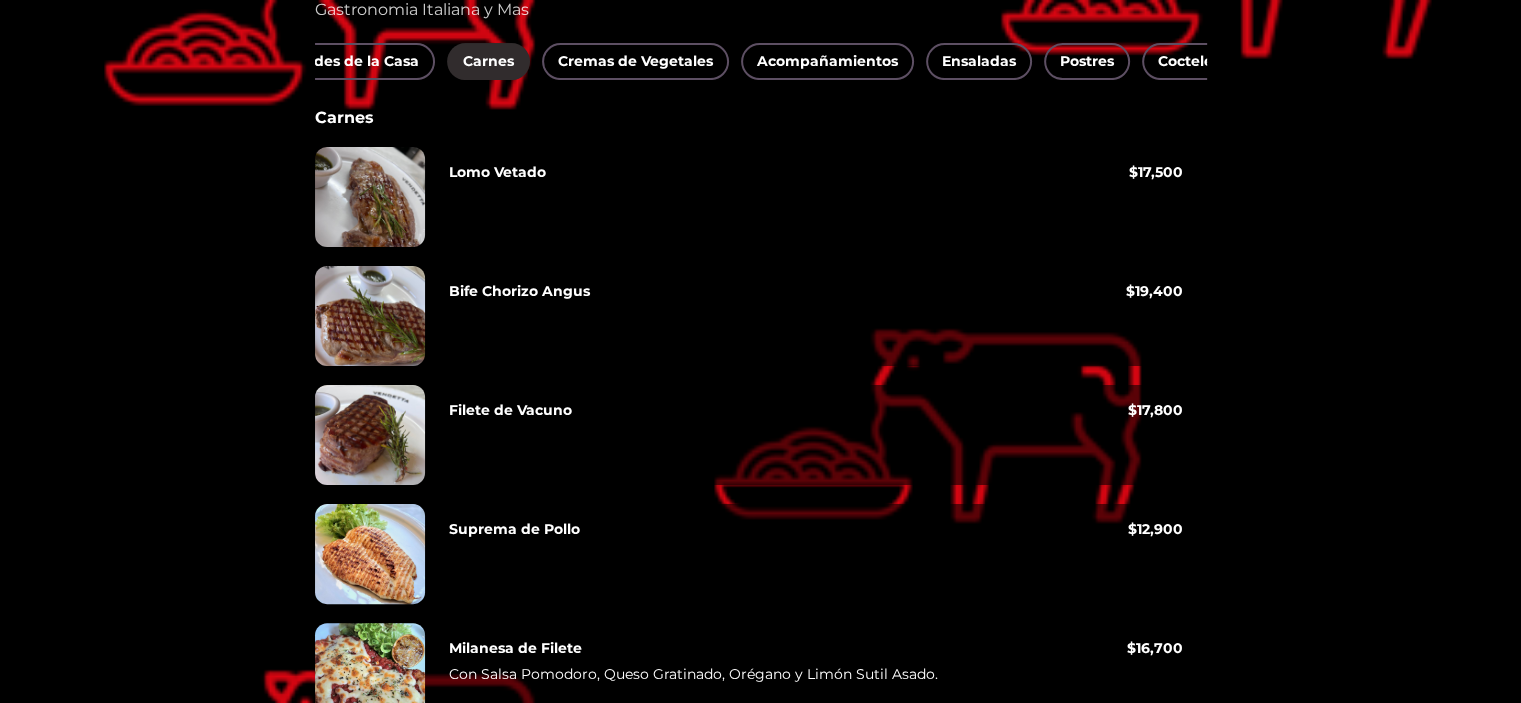 scroll, scrollTop: 360, scrollLeft: 0, axis: vertical 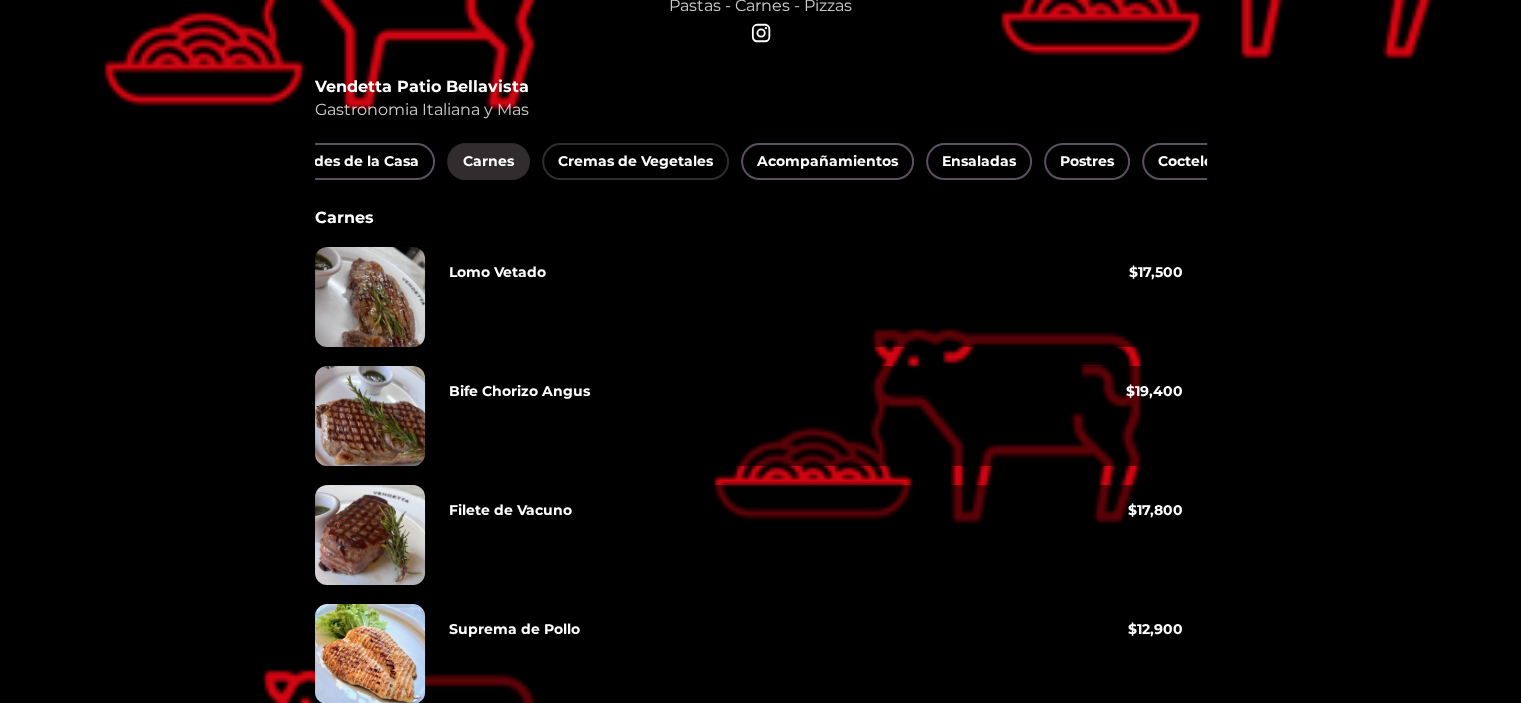 click on "Cremas de Vegetales" at bounding box center (635, 161) 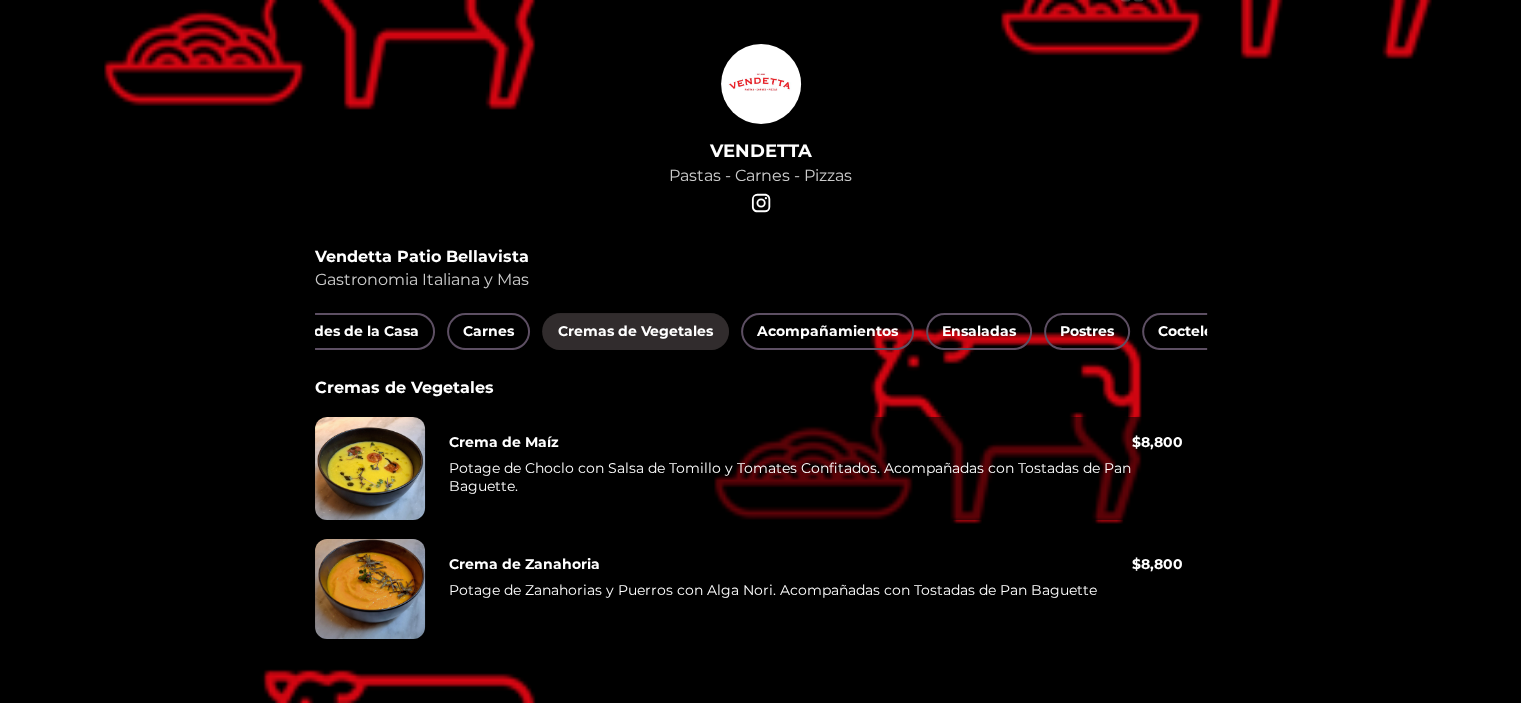 scroll, scrollTop: 102, scrollLeft: 0, axis: vertical 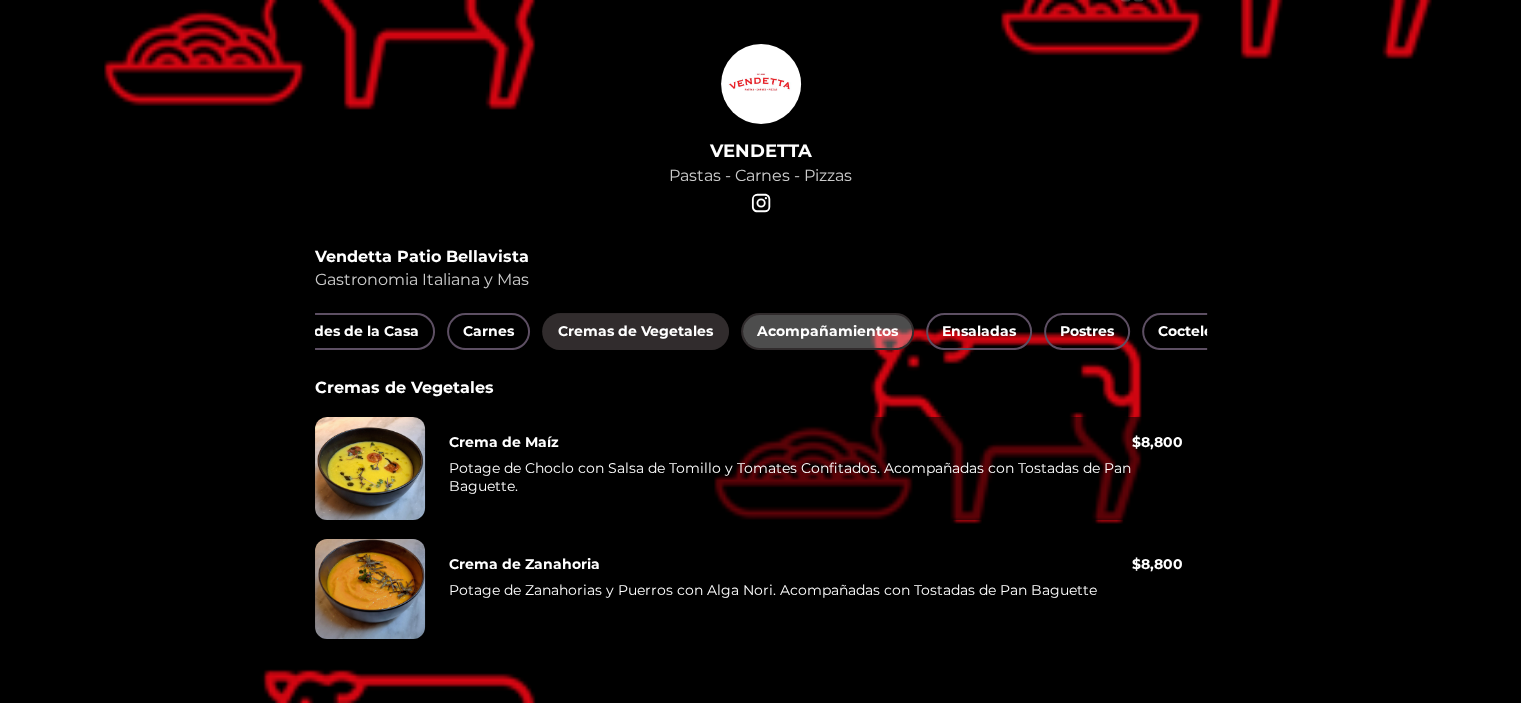 click on "Acompañamientos" at bounding box center (827, 331) 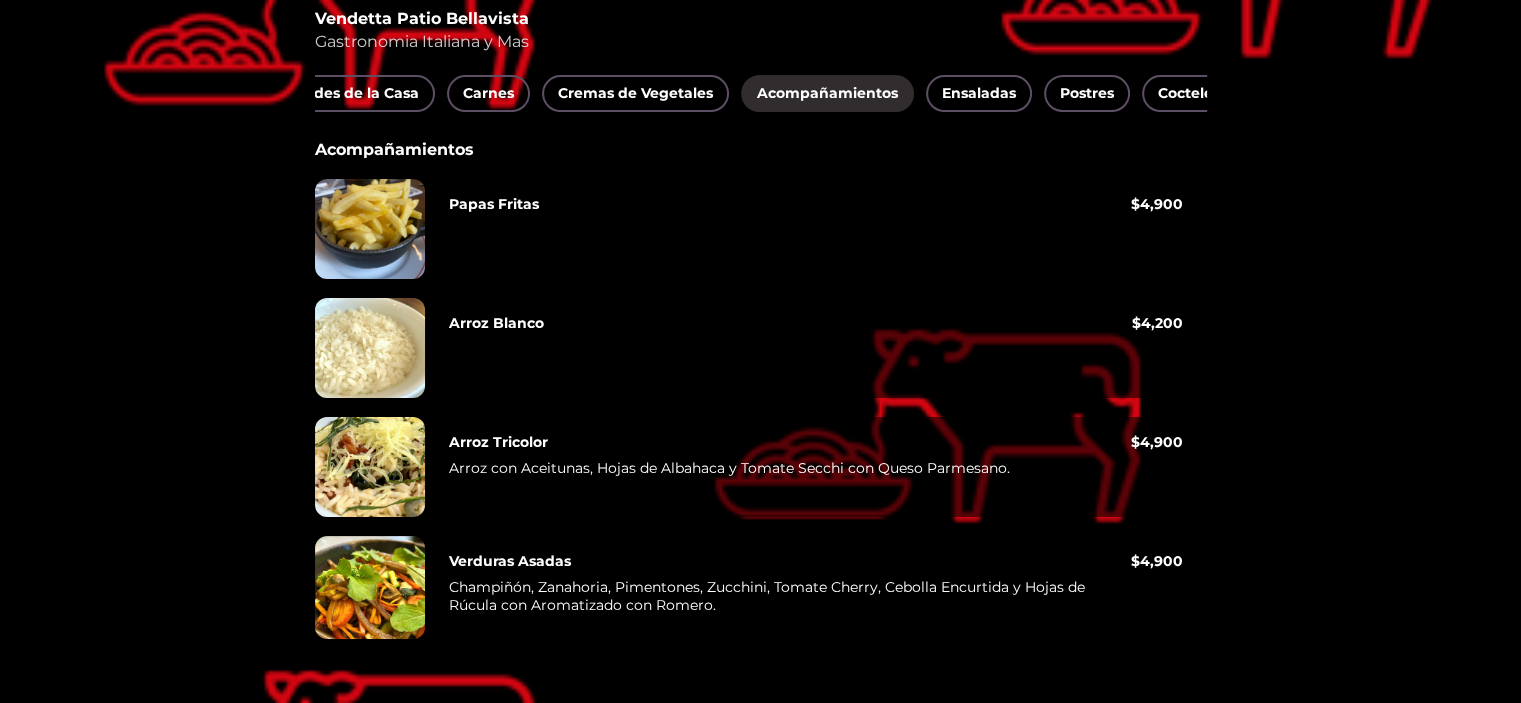 scroll, scrollTop: 340, scrollLeft: 0, axis: vertical 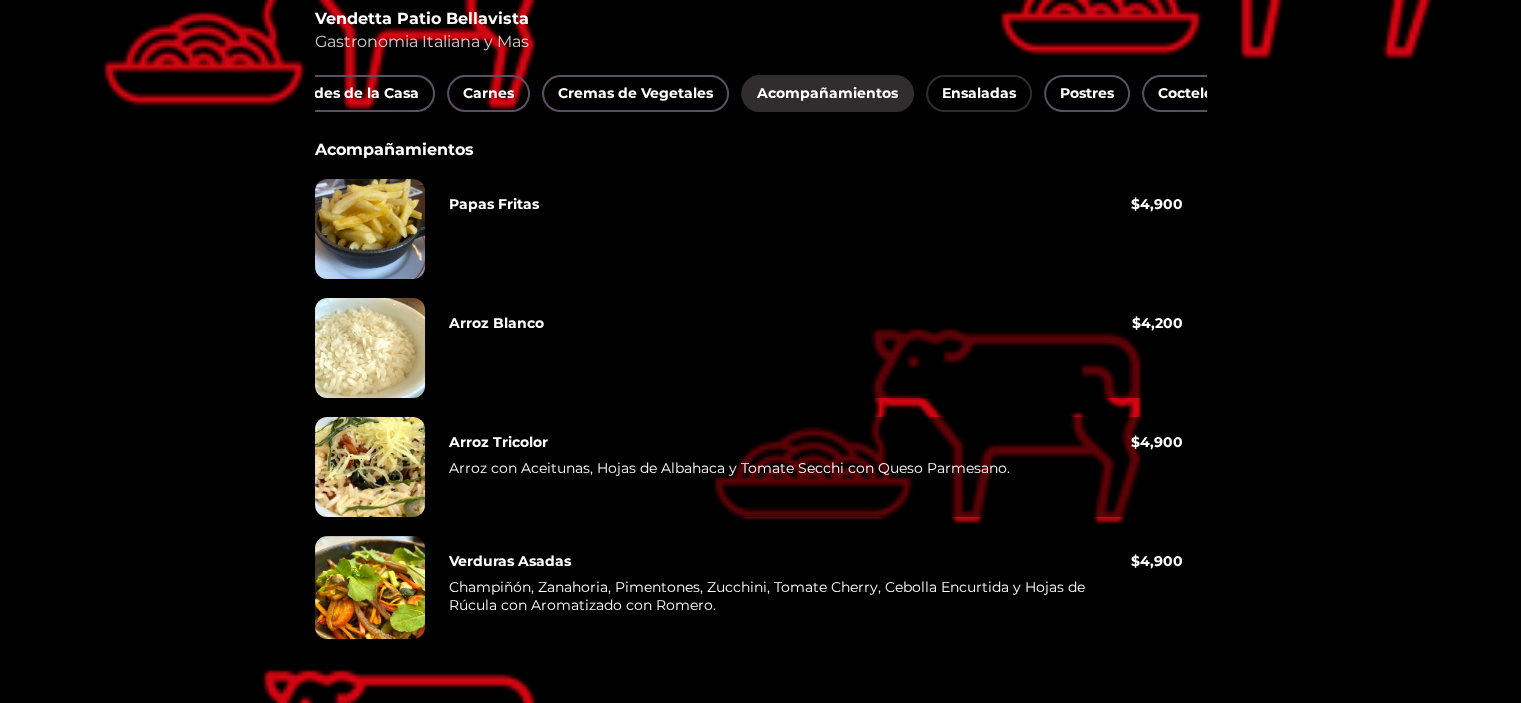 click on "Ensaladas" at bounding box center (979, 93) 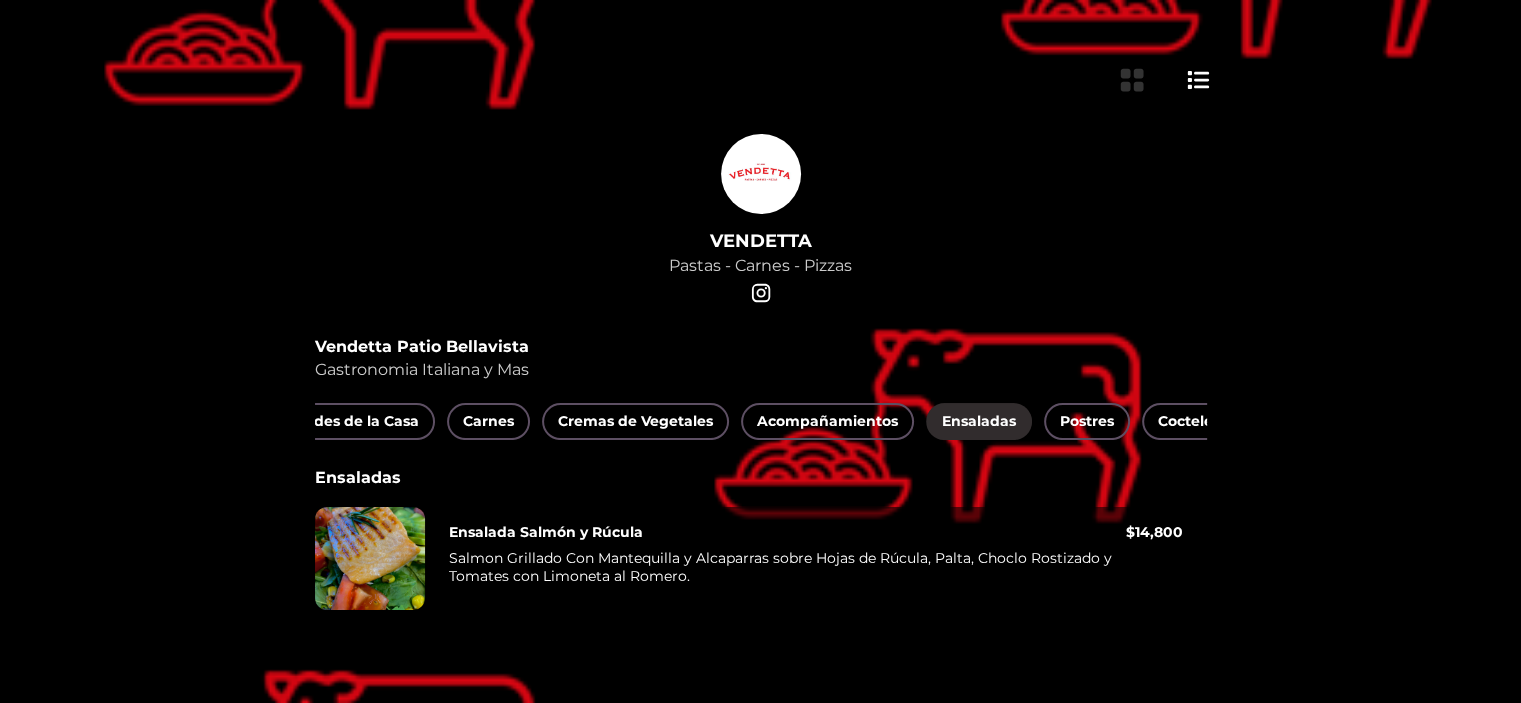 scroll, scrollTop: 0, scrollLeft: 0, axis: both 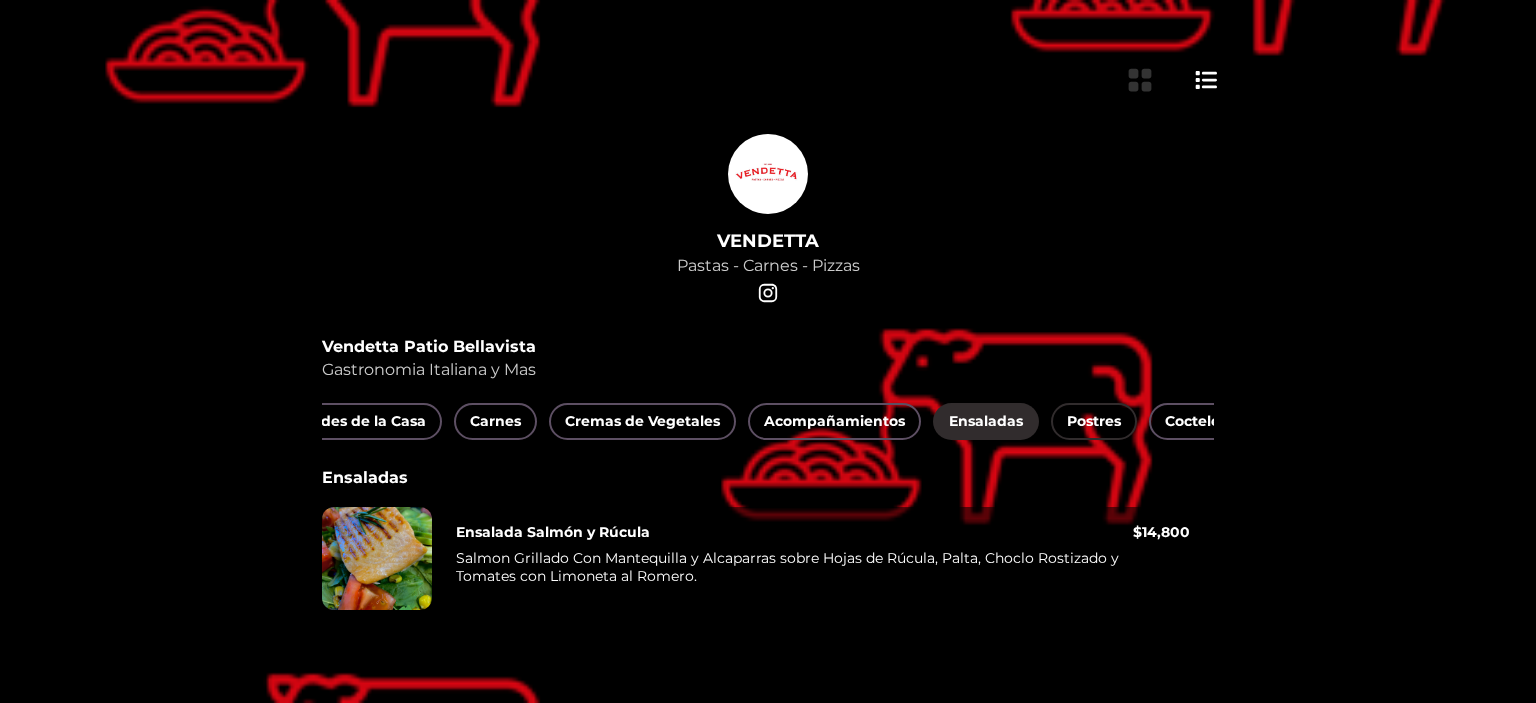 click on "Postres" at bounding box center [1094, 421] 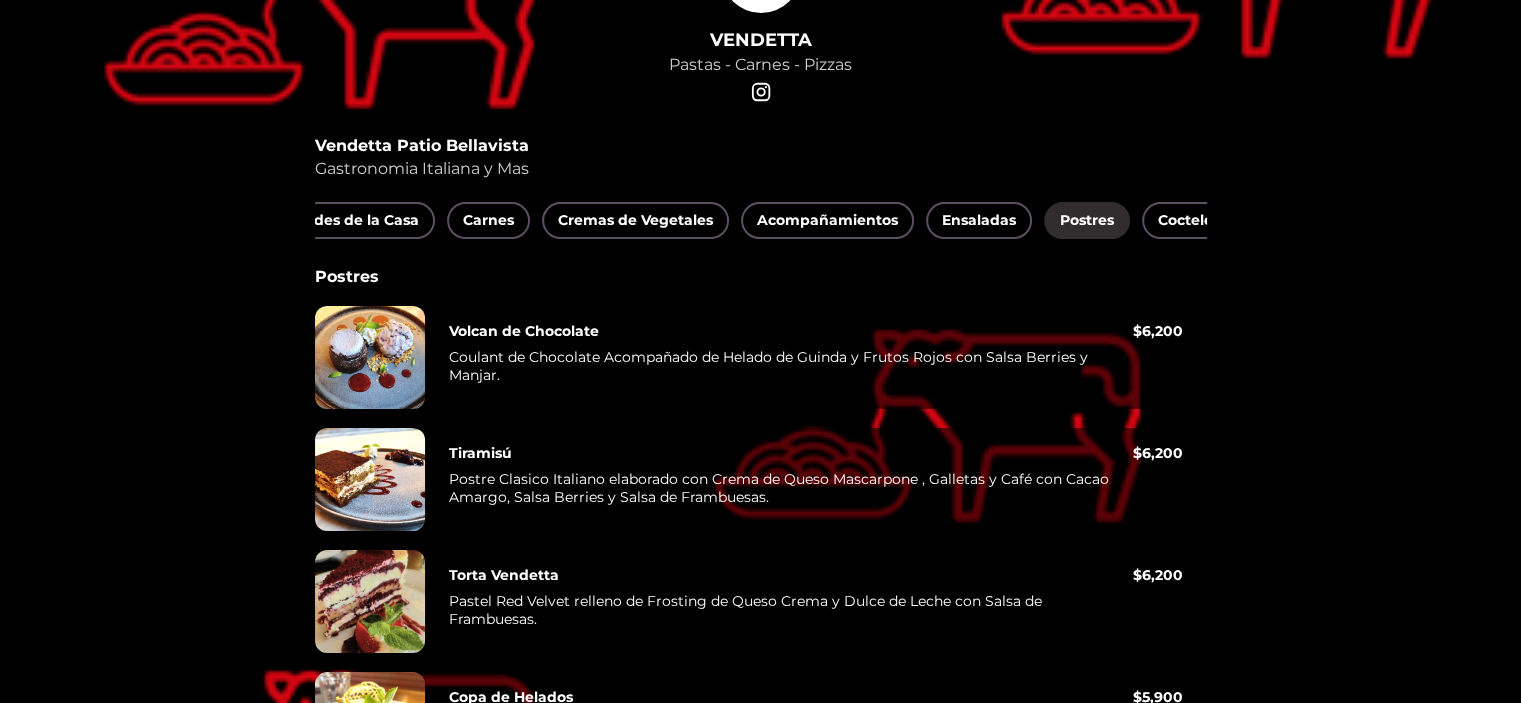 scroll, scrollTop: 190, scrollLeft: 0, axis: vertical 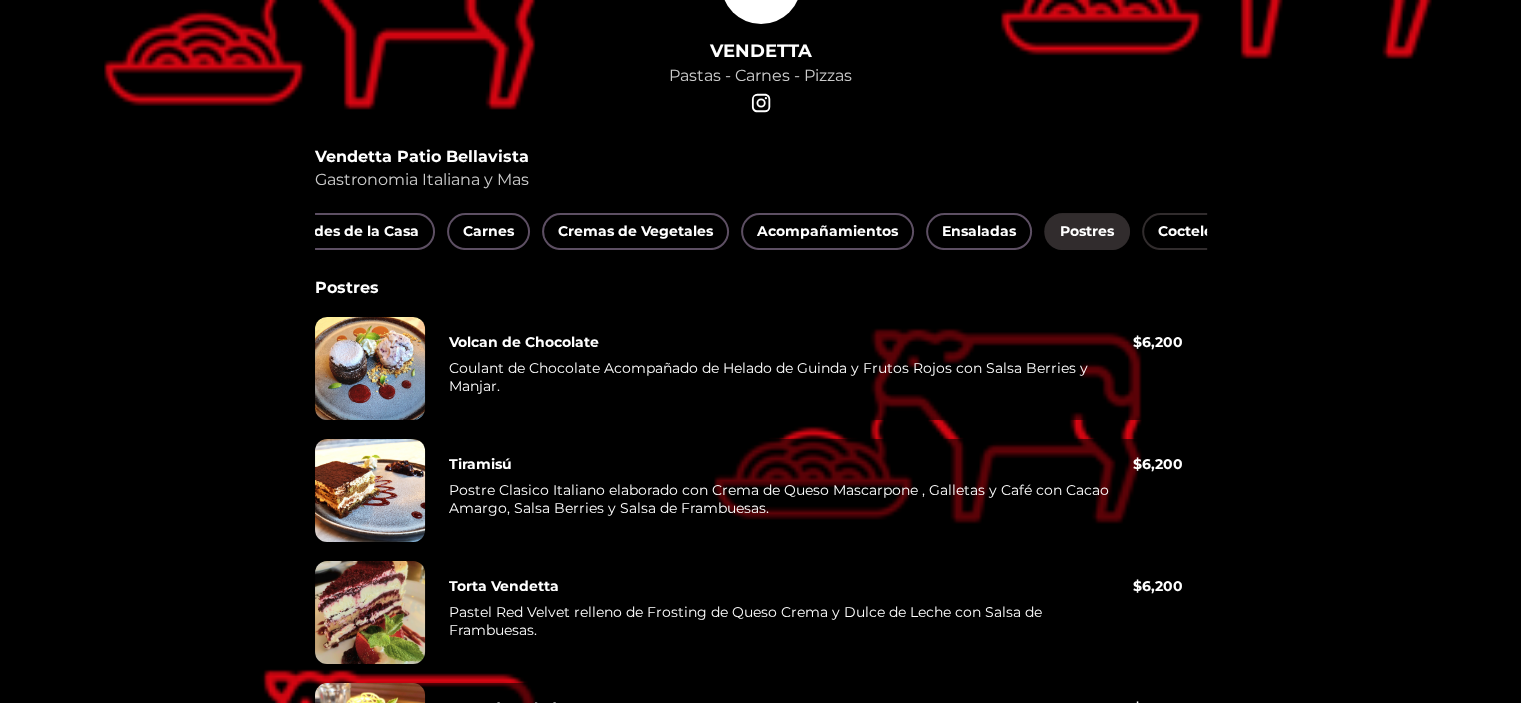 click on "Cocteleria Italiana" at bounding box center [1225, 231] 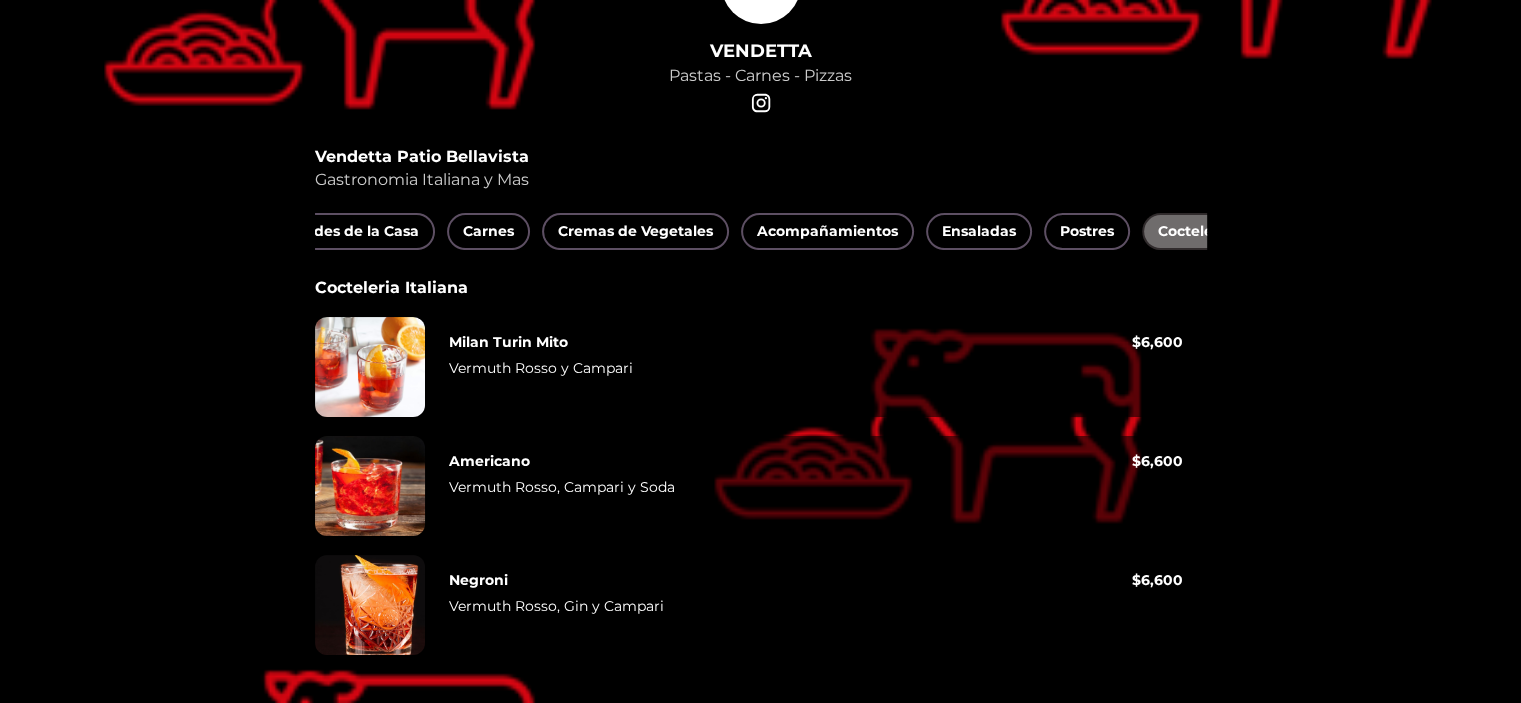 click on "Cocteleria Italiana" at bounding box center (1225, 231) 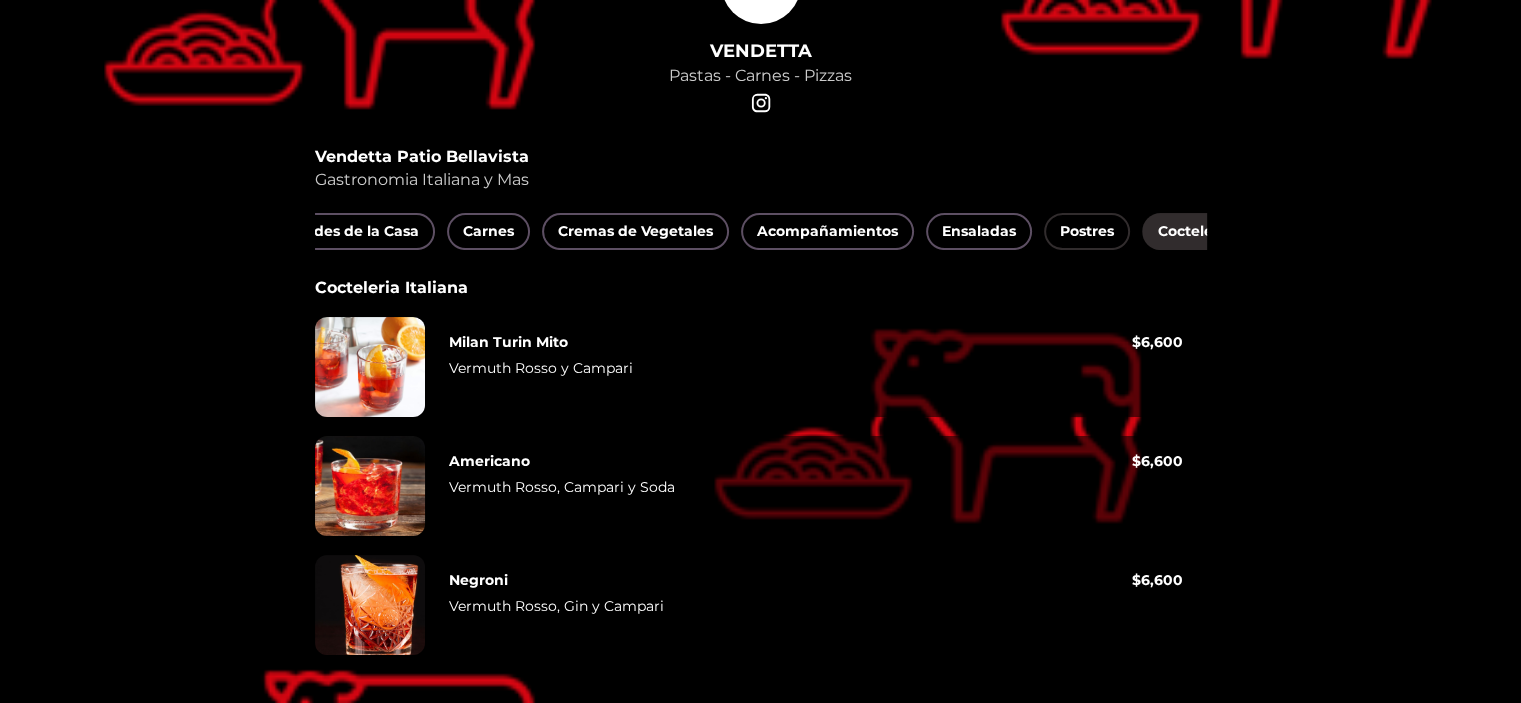 click on "Postres" at bounding box center [1087, 231] 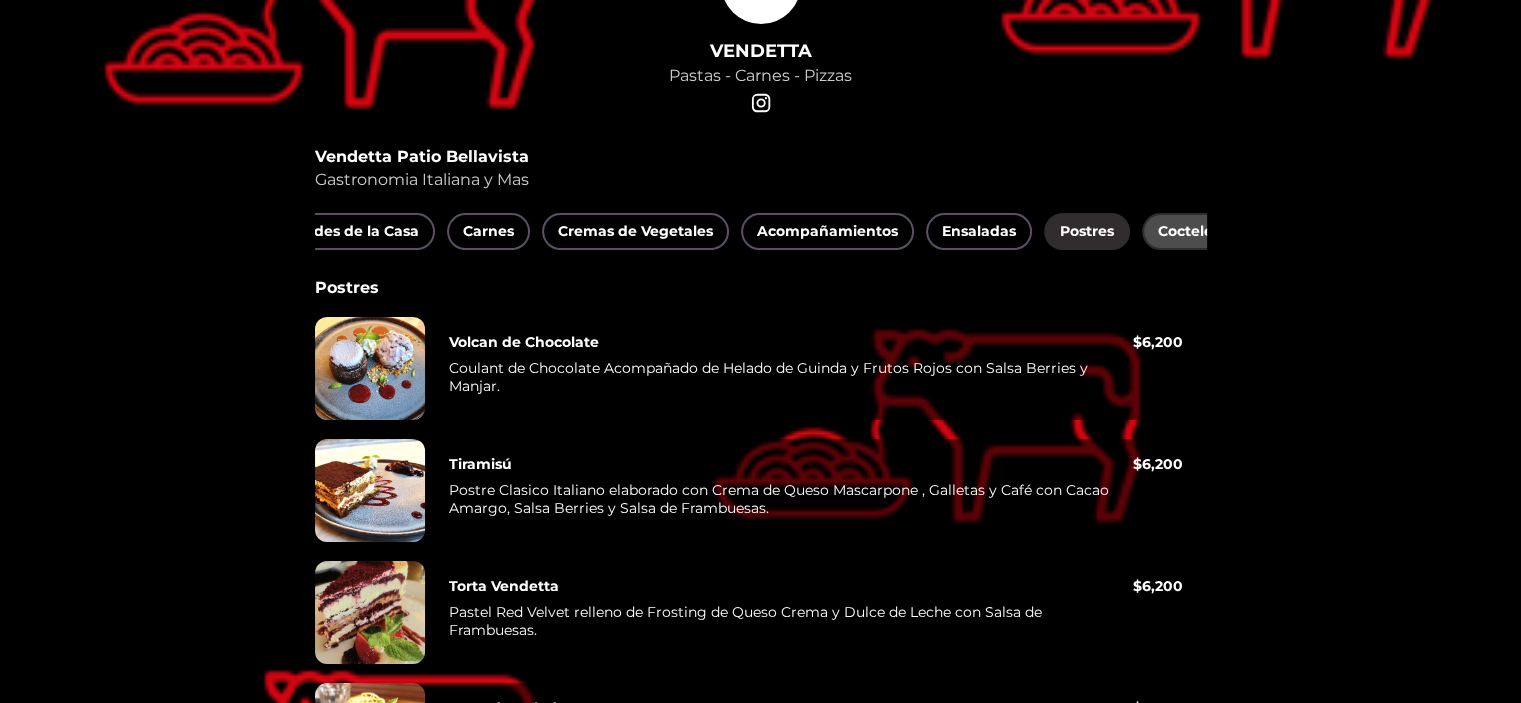 click on "Cocteleria Italiana" at bounding box center (1225, 231) 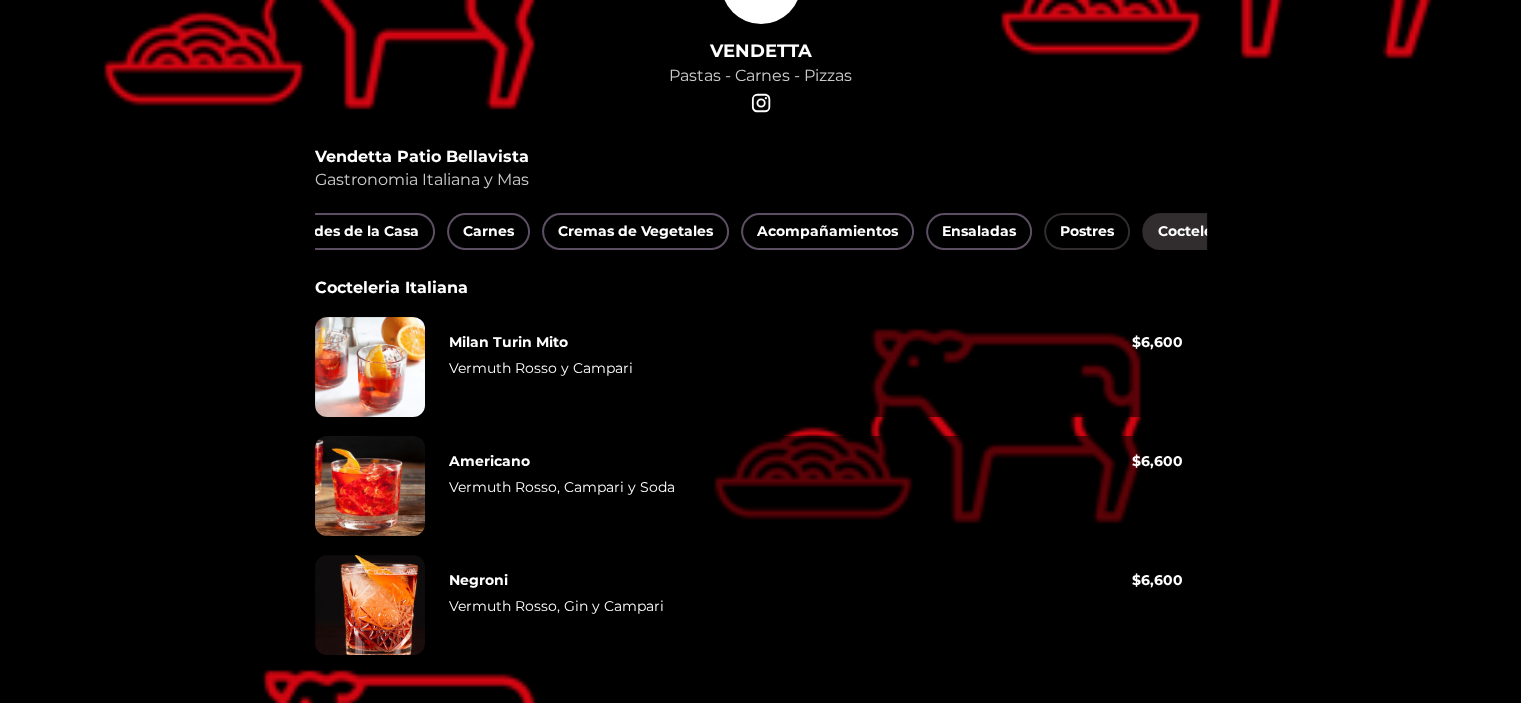 click on "Postres" at bounding box center [1087, 231] 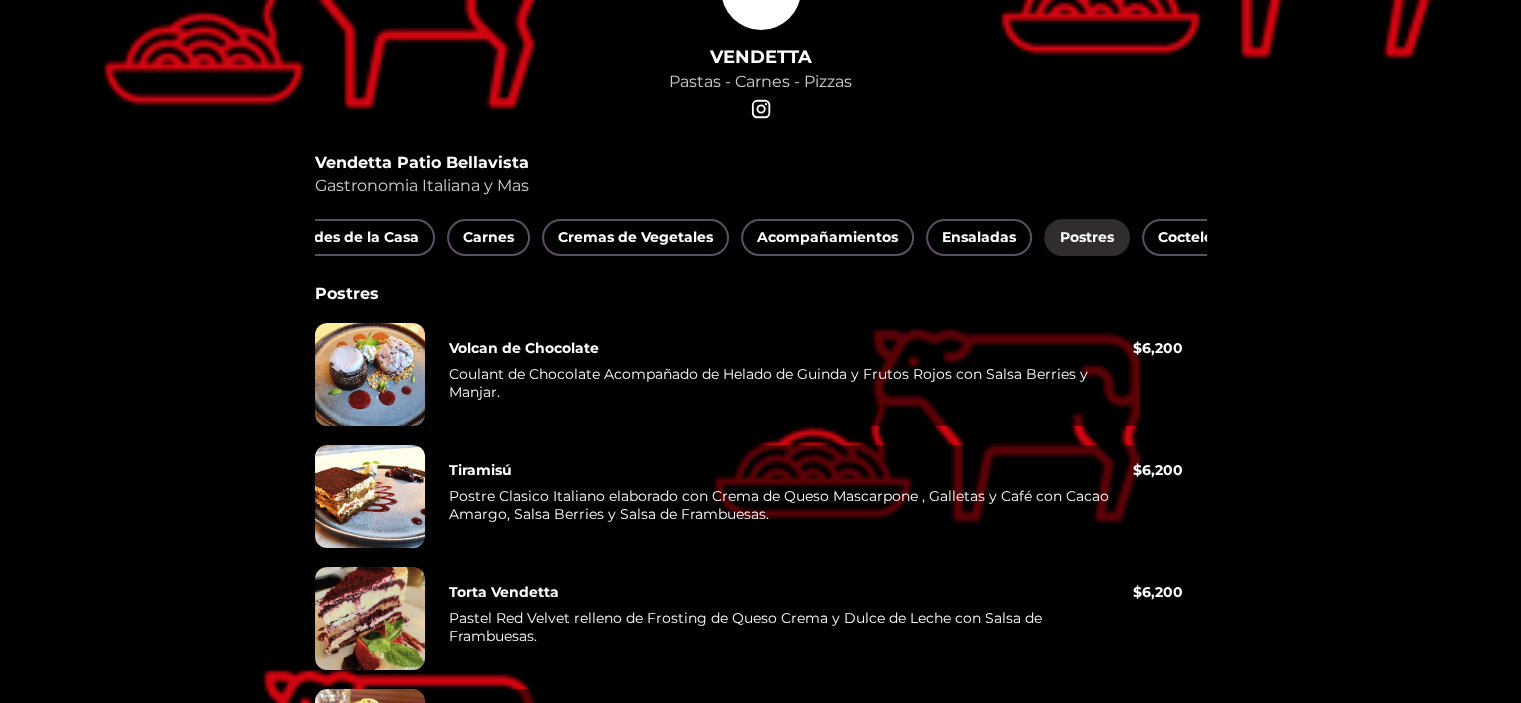 scroll, scrollTop: 0, scrollLeft: 0, axis: both 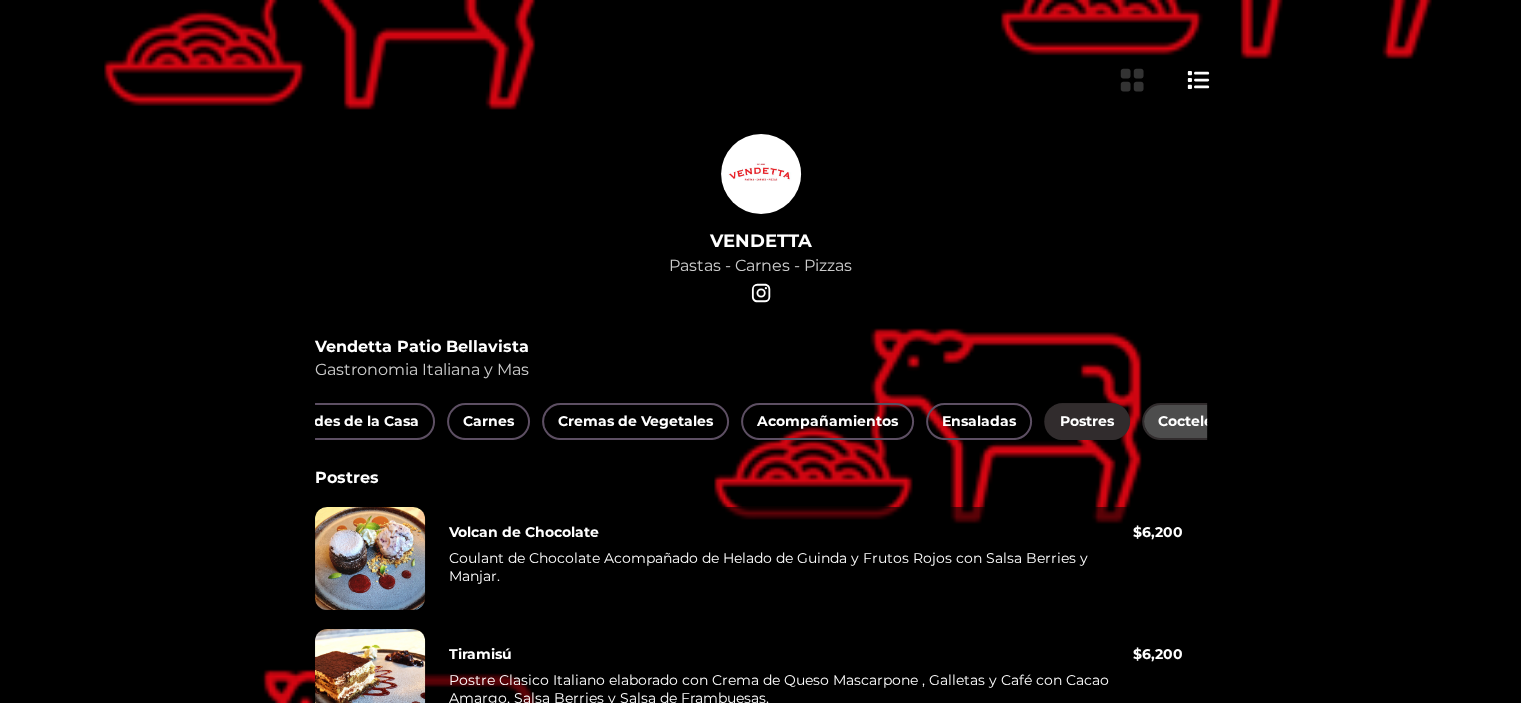 click on "Cocteleria Italiana" at bounding box center (1225, 421) 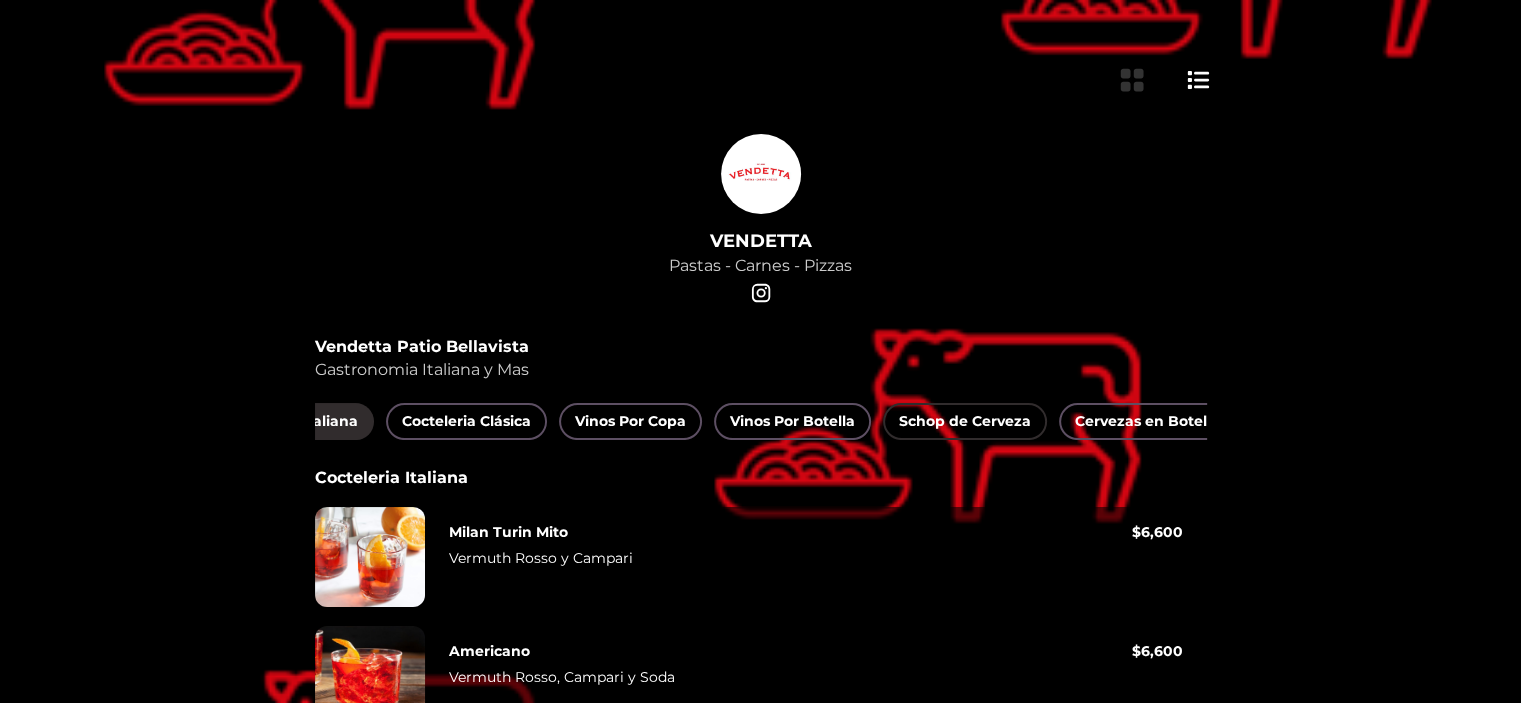 scroll, scrollTop: 0, scrollLeft: 1764, axis: horizontal 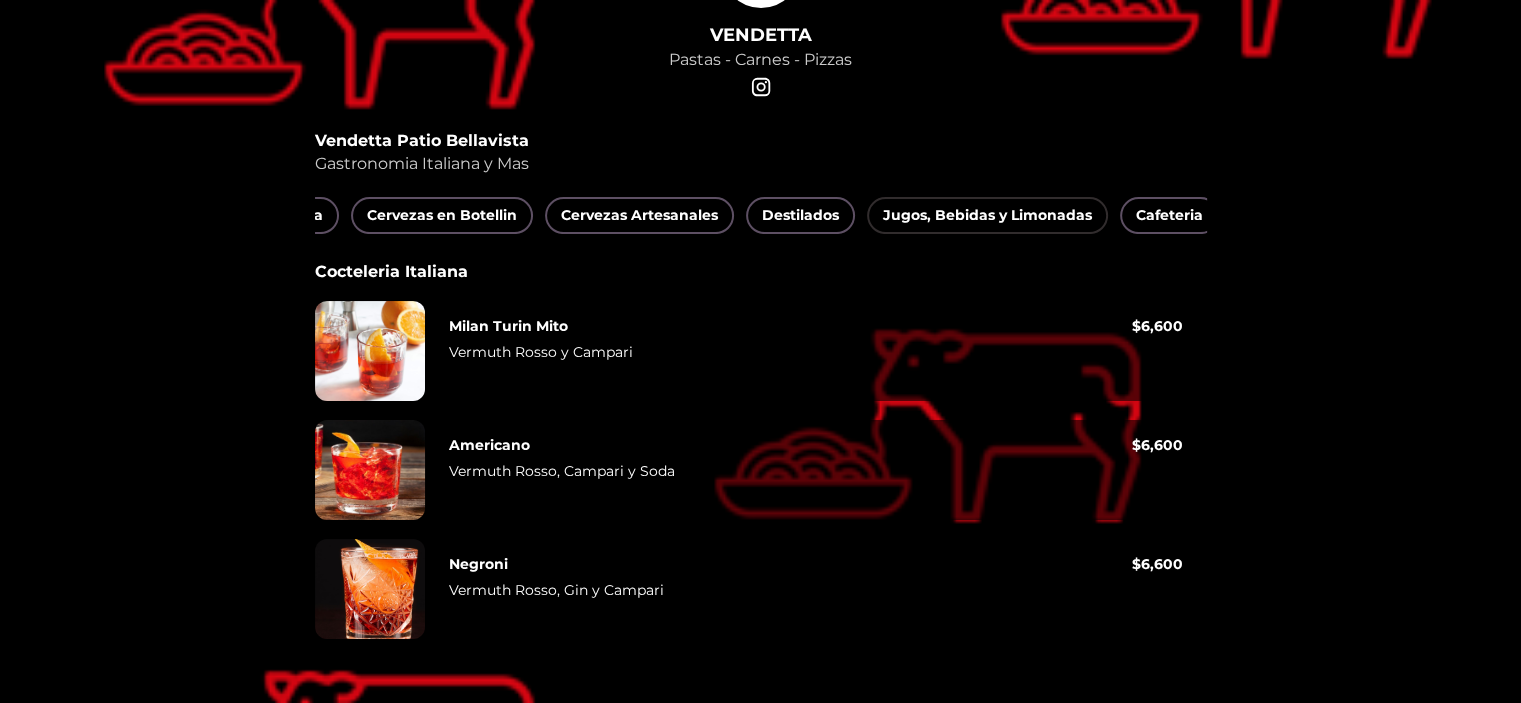 click on "Jugos, Bebidas y Limonadas" at bounding box center [987, 215] 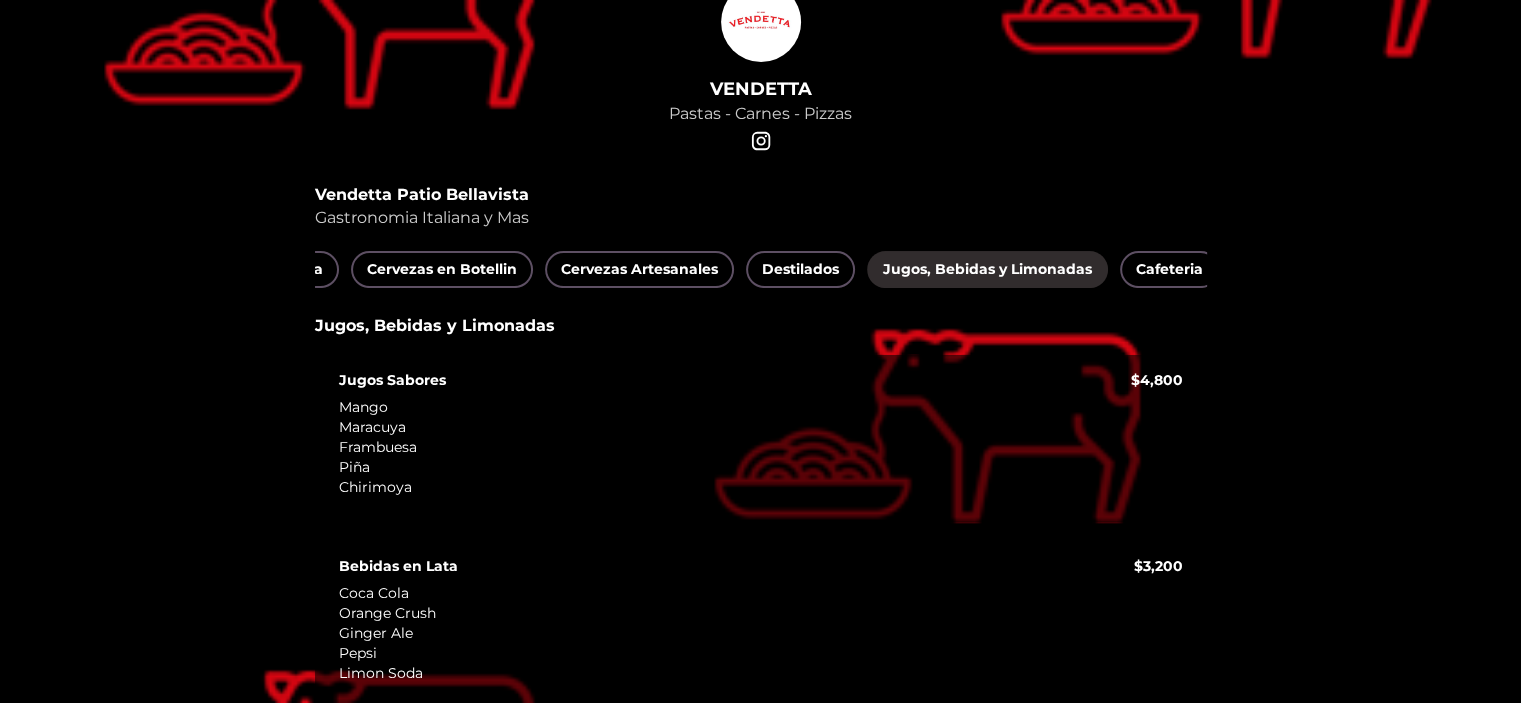 scroll, scrollTop: 148, scrollLeft: 0, axis: vertical 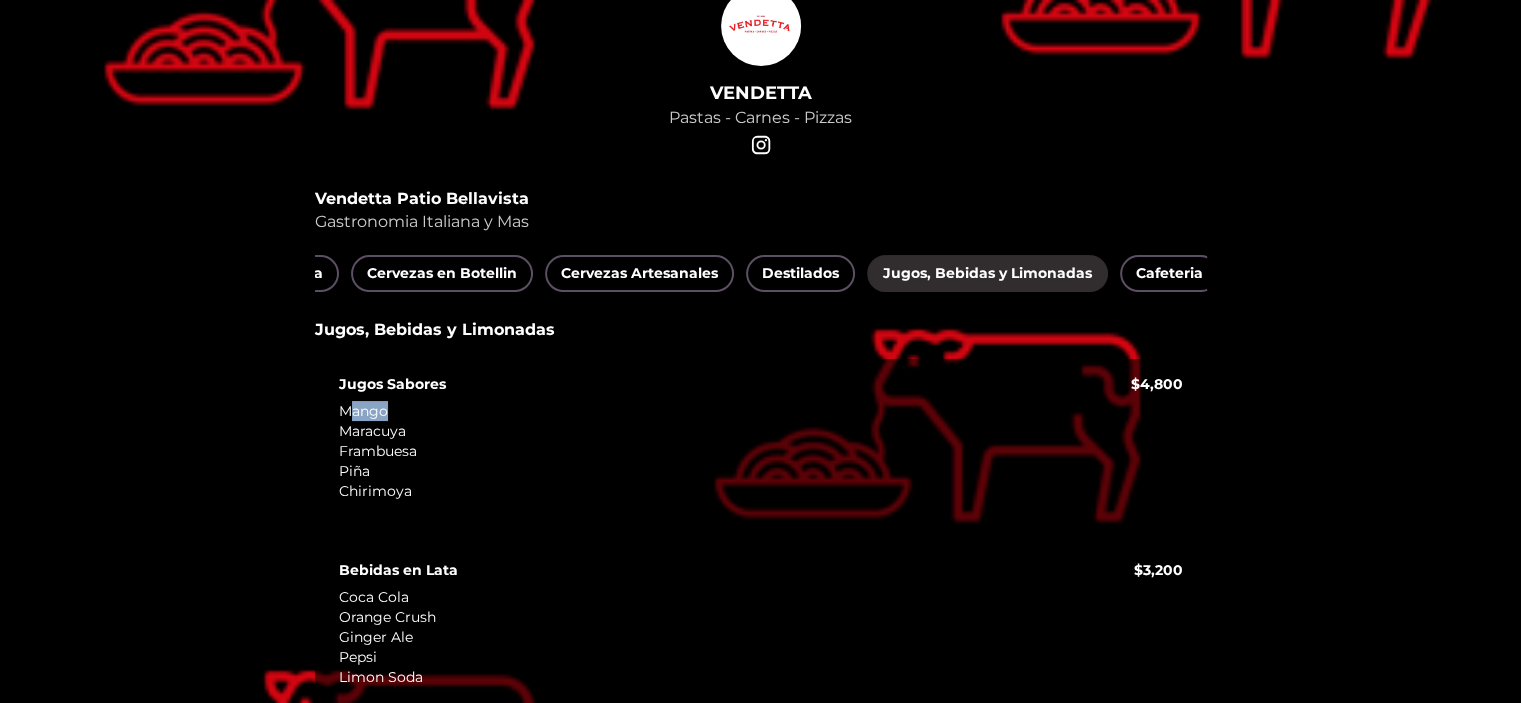 drag, startPoint x: 348, startPoint y: 423, endPoint x: 415, endPoint y: 423, distance: 67 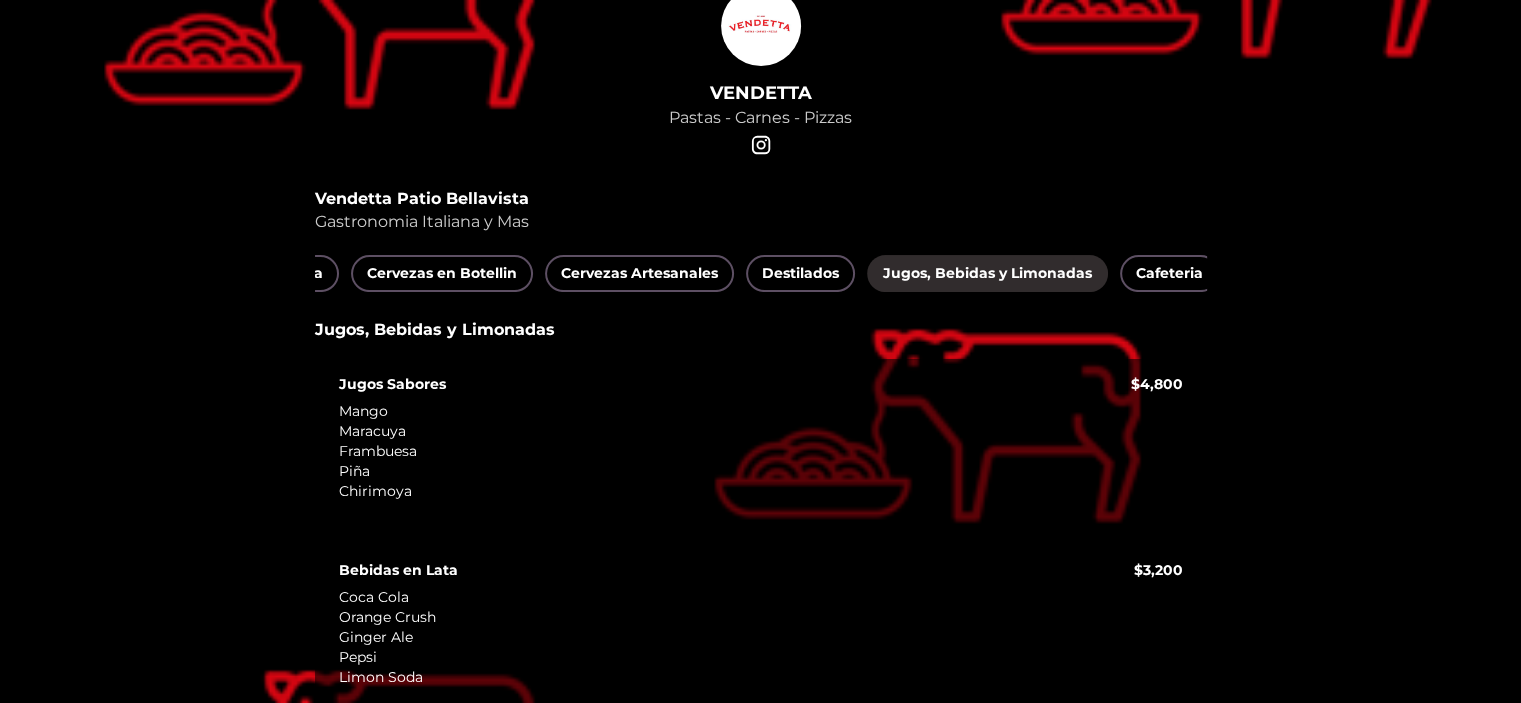 click on "Chirimoya" at bounding box center [735, 491] 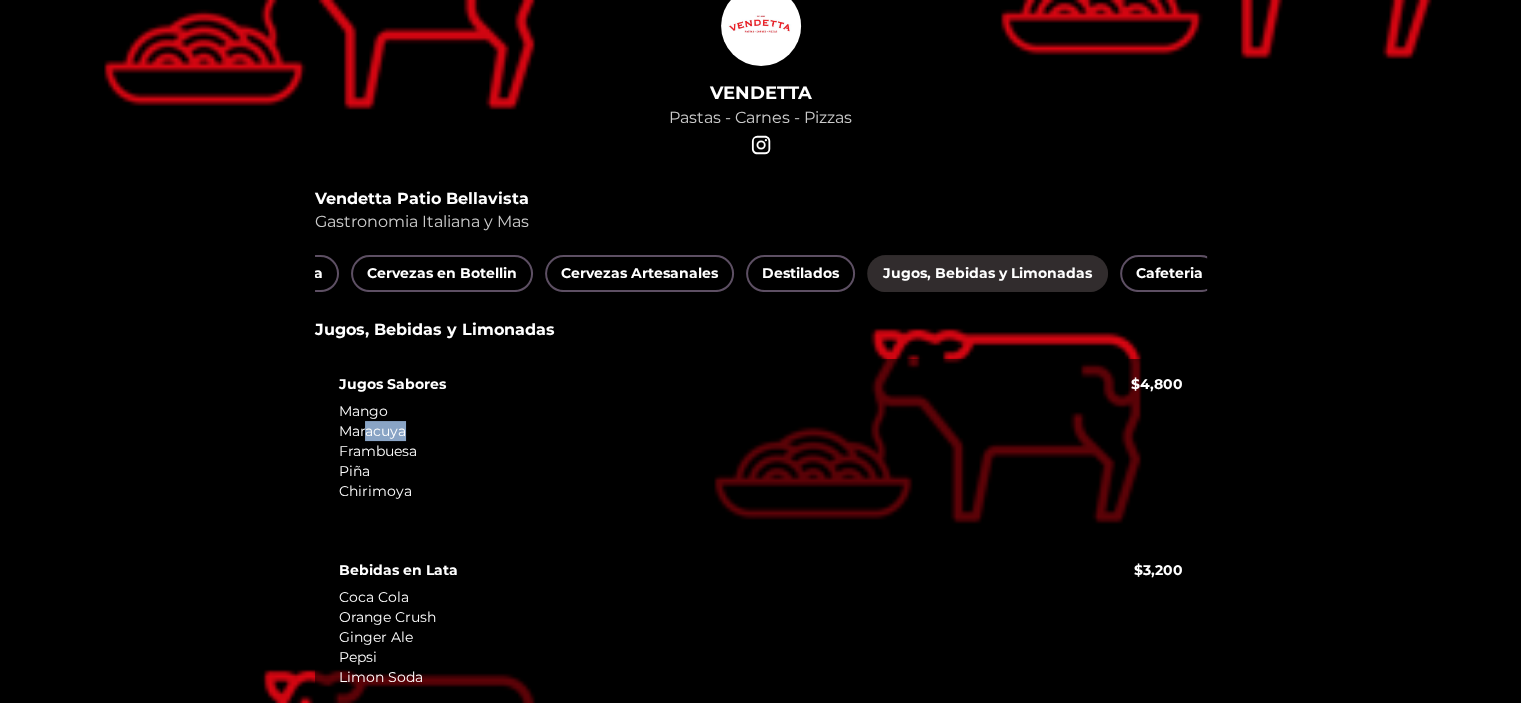 drag, startPoint x: 367, startPoint y: 439, endPoint x: 435, endPoint y: 447, distance: 68.46897 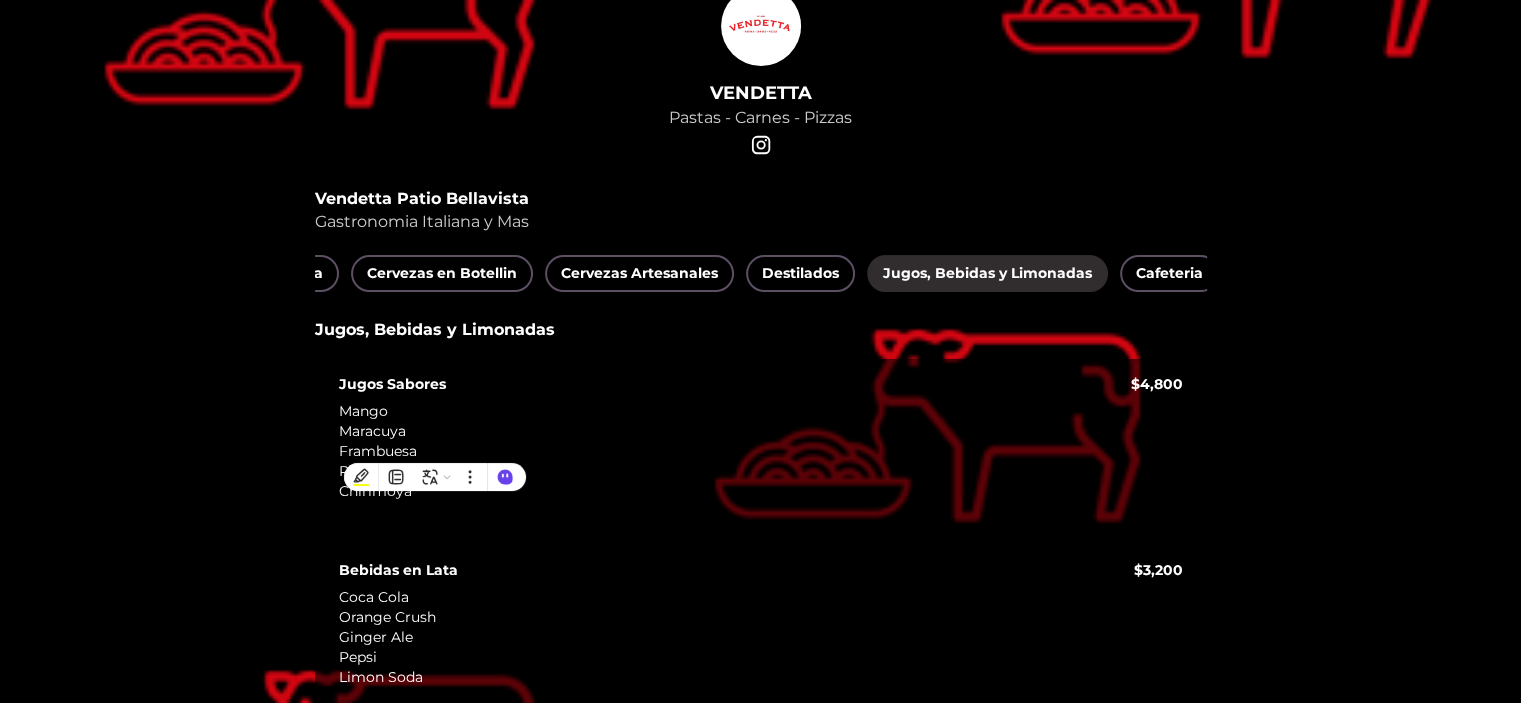 click on "Bebidas en Lata Coca Cola  Orange Crush  Ginger Ale  Pepsi  Limon Soda" at bounding box center [736, 628] 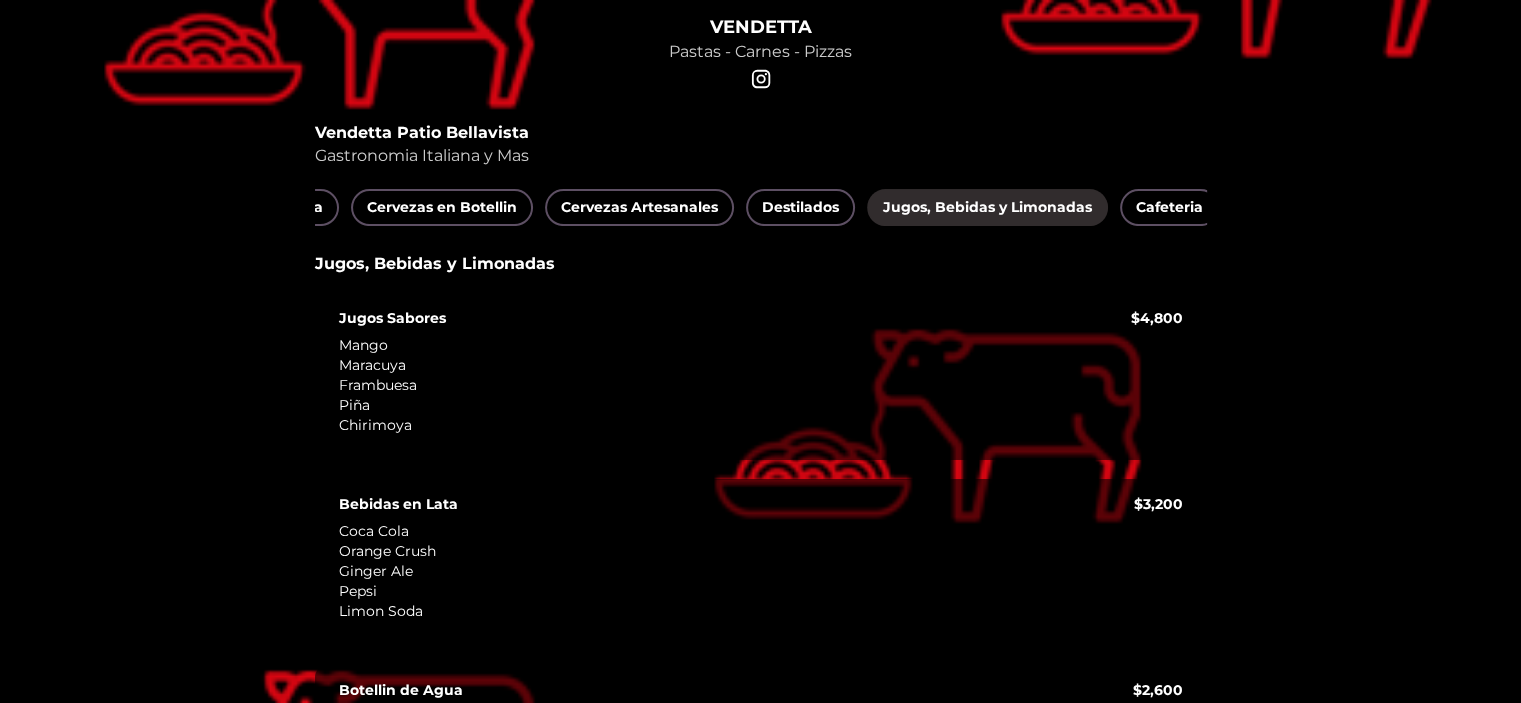 scroll, scrollTop: 248, scrollLeft: 0, axis: vertical 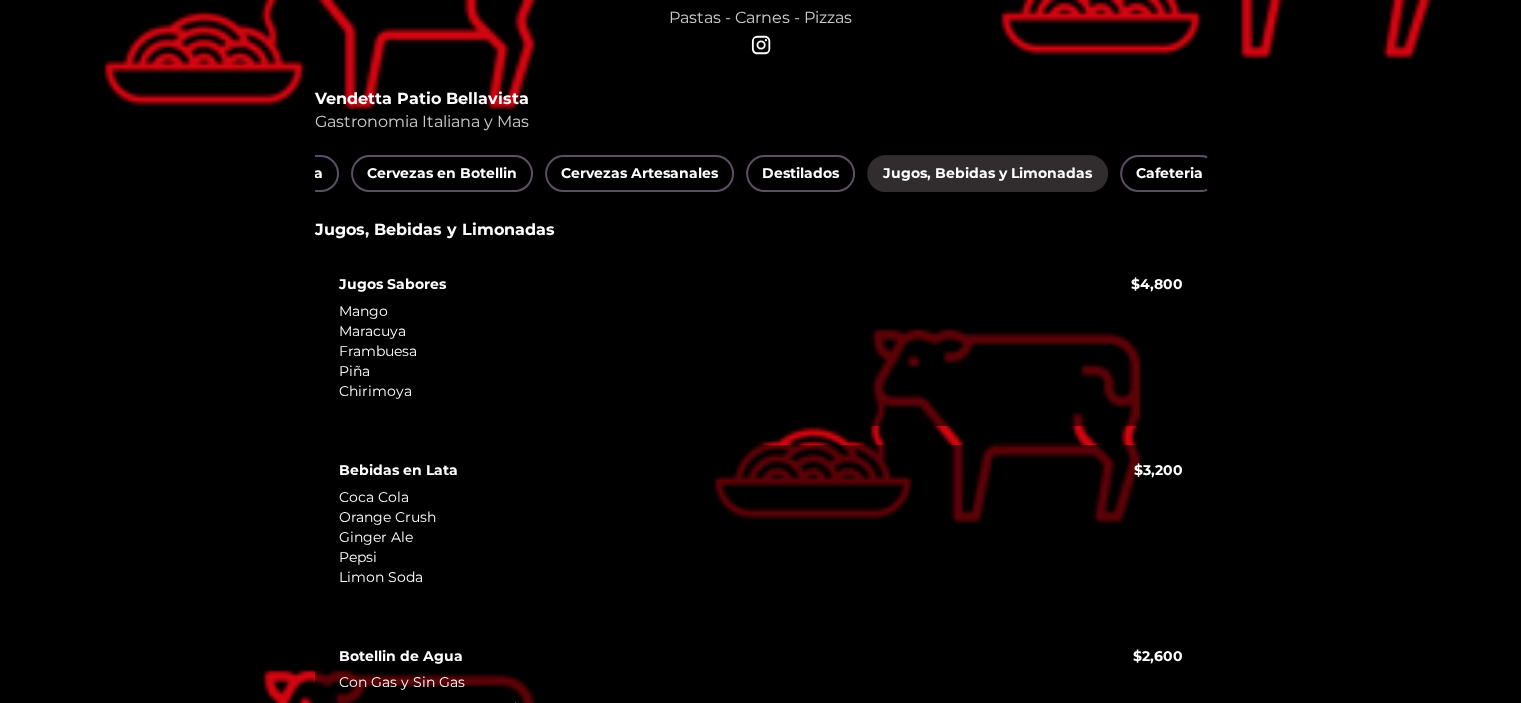 click on "All Cocteleria de Autor   Mocteles (cocteles sin alcohol) Entradas Pizzas Especialidades de la Casa Carnes Cremas de Vegetales Acompañamientos Ensaladas Postres Cocteleria Italiana Cocteleria Clásica Vinos Por Copa Vinos Por Botella Schop de Cerveza Cervezas en Botellin Cervezas Artesanales Destilados Jugos, Bebidas y Limonadas Cafeteria" at bounding box center [761, 173] 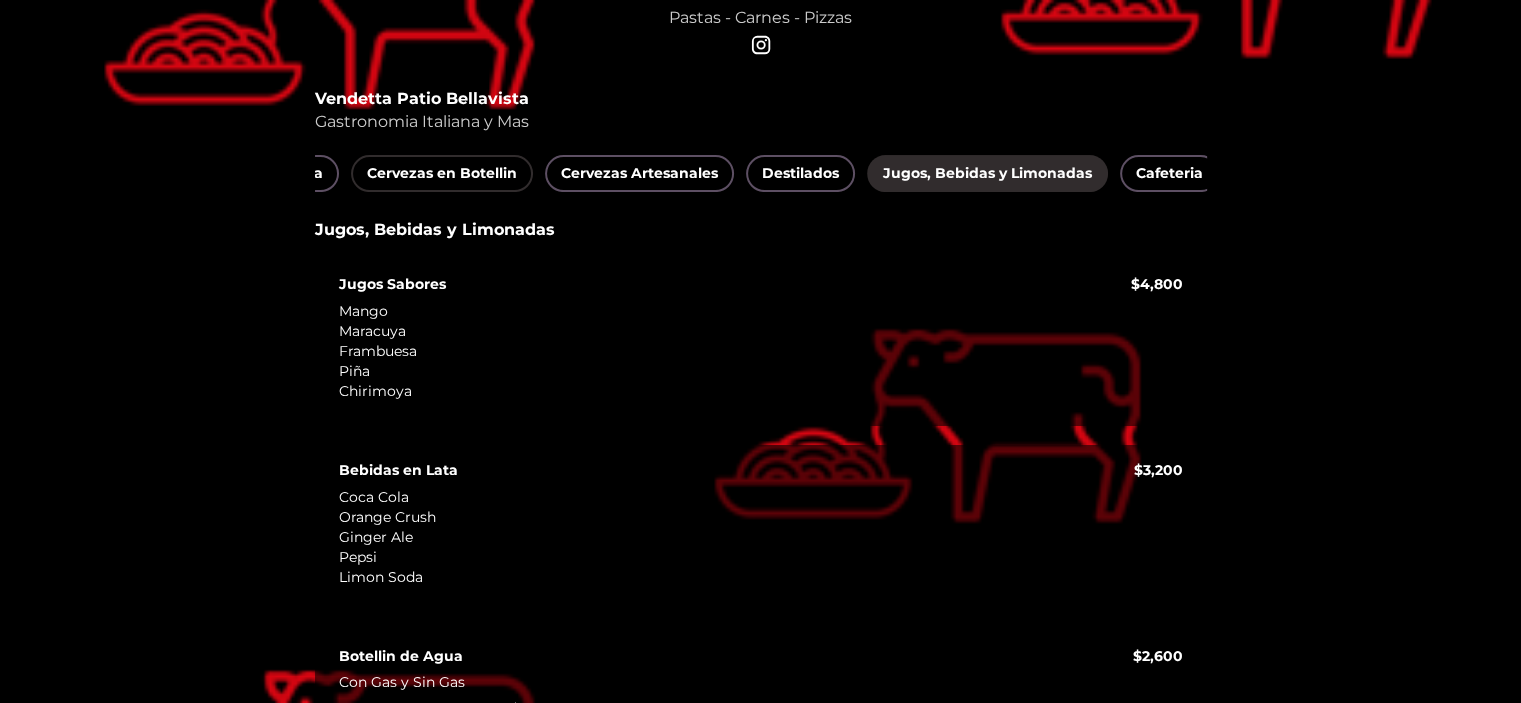 click on "Cervezas en Botellin" at bounding box center (442, 173) 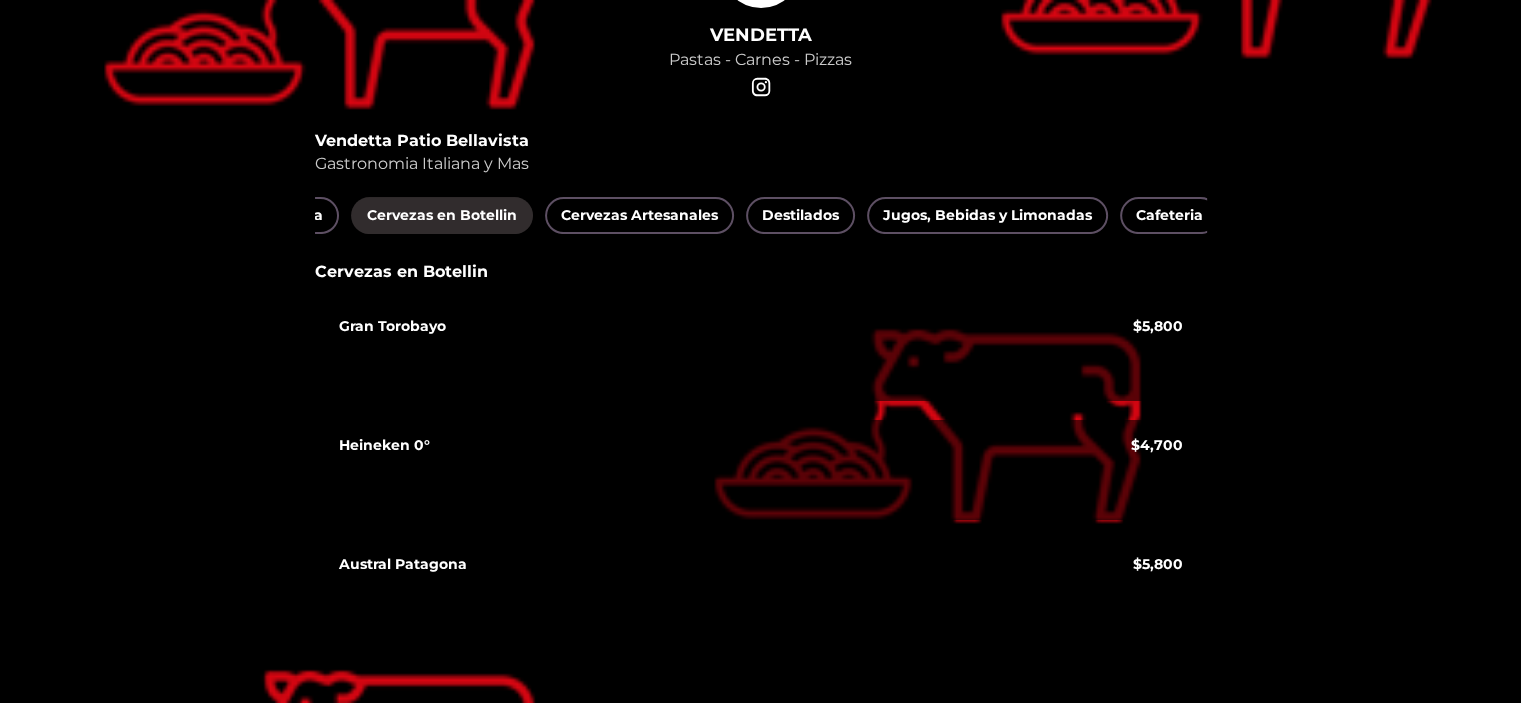 scroll, scrollTop: 221, scrollLeft: 0, axis: vertical 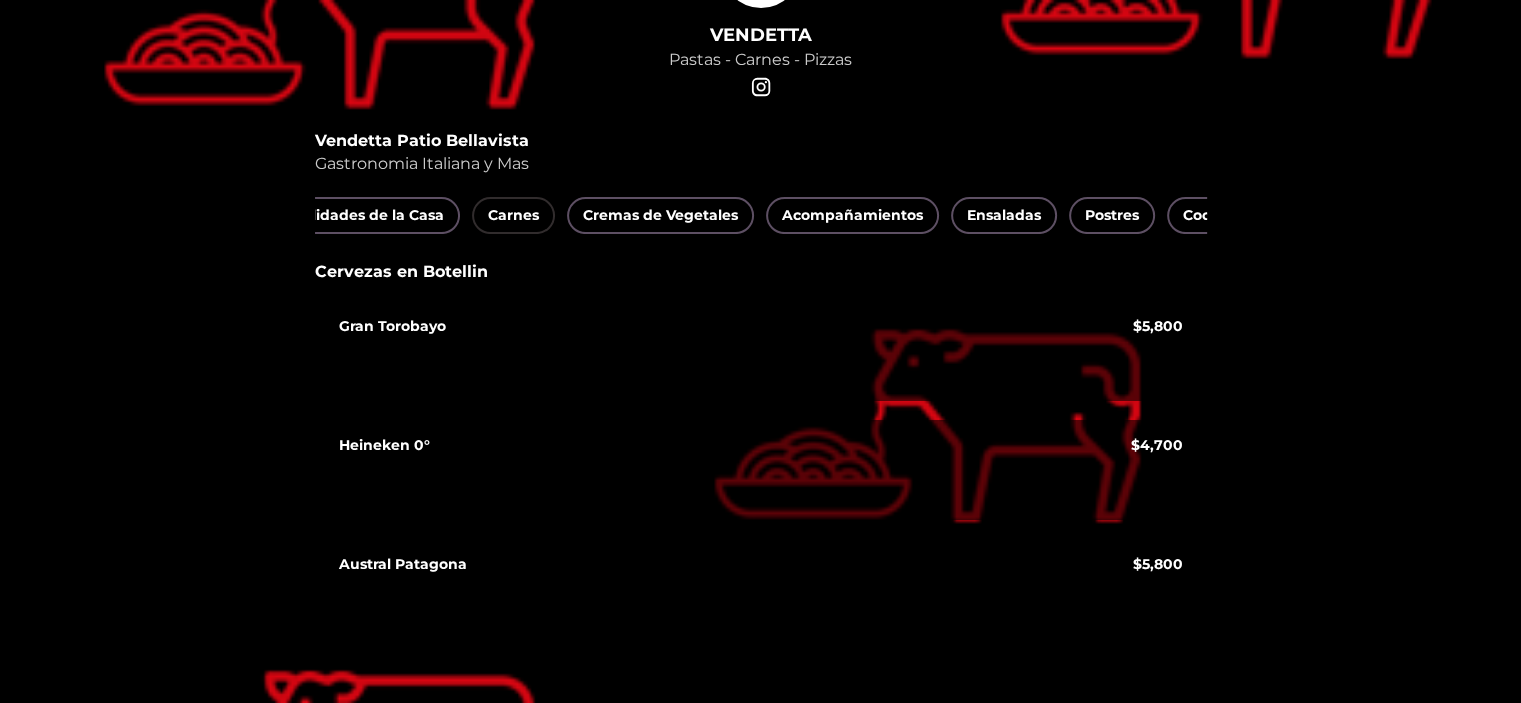 click on "Carnes" at bounding box center [513, 215] 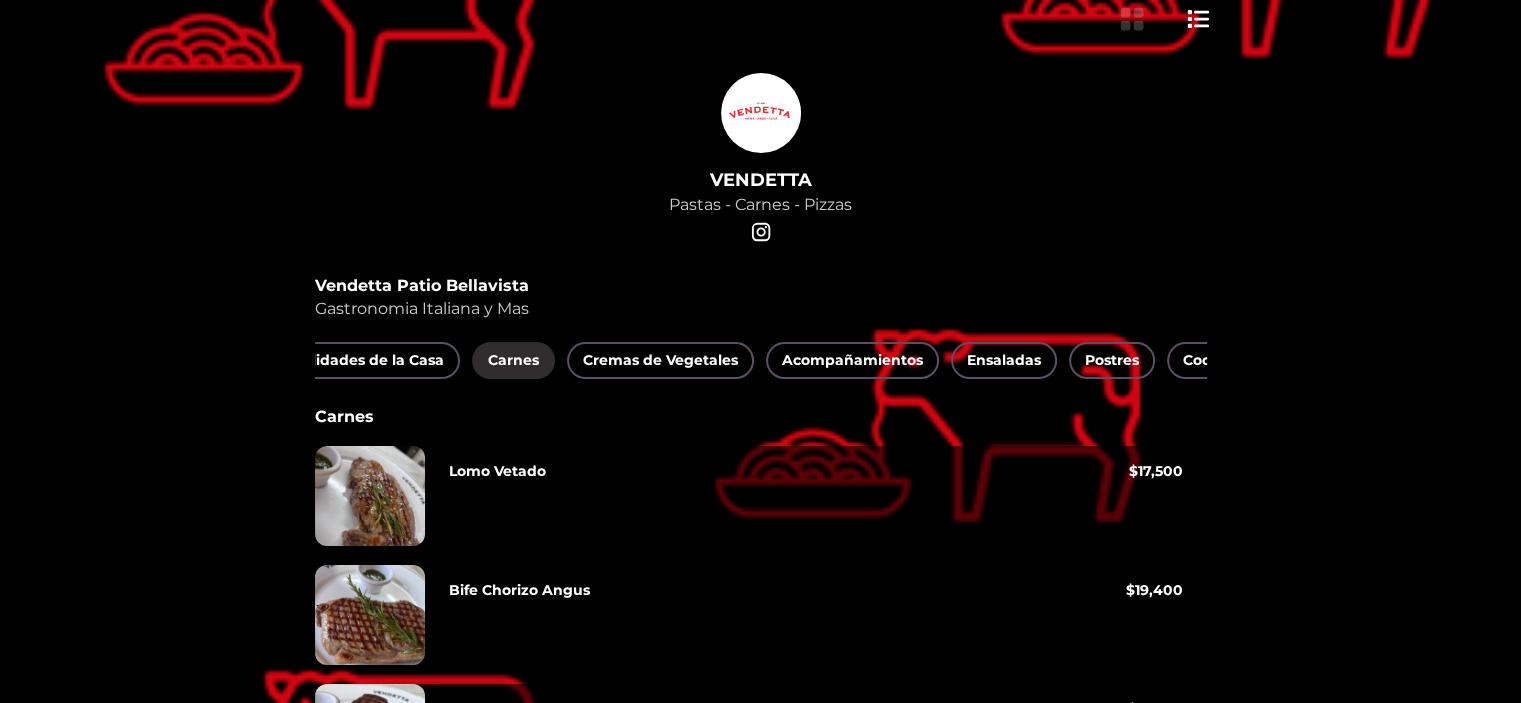 scroll, scrollTop: 60, scrollLeft: 0, axis: vertical 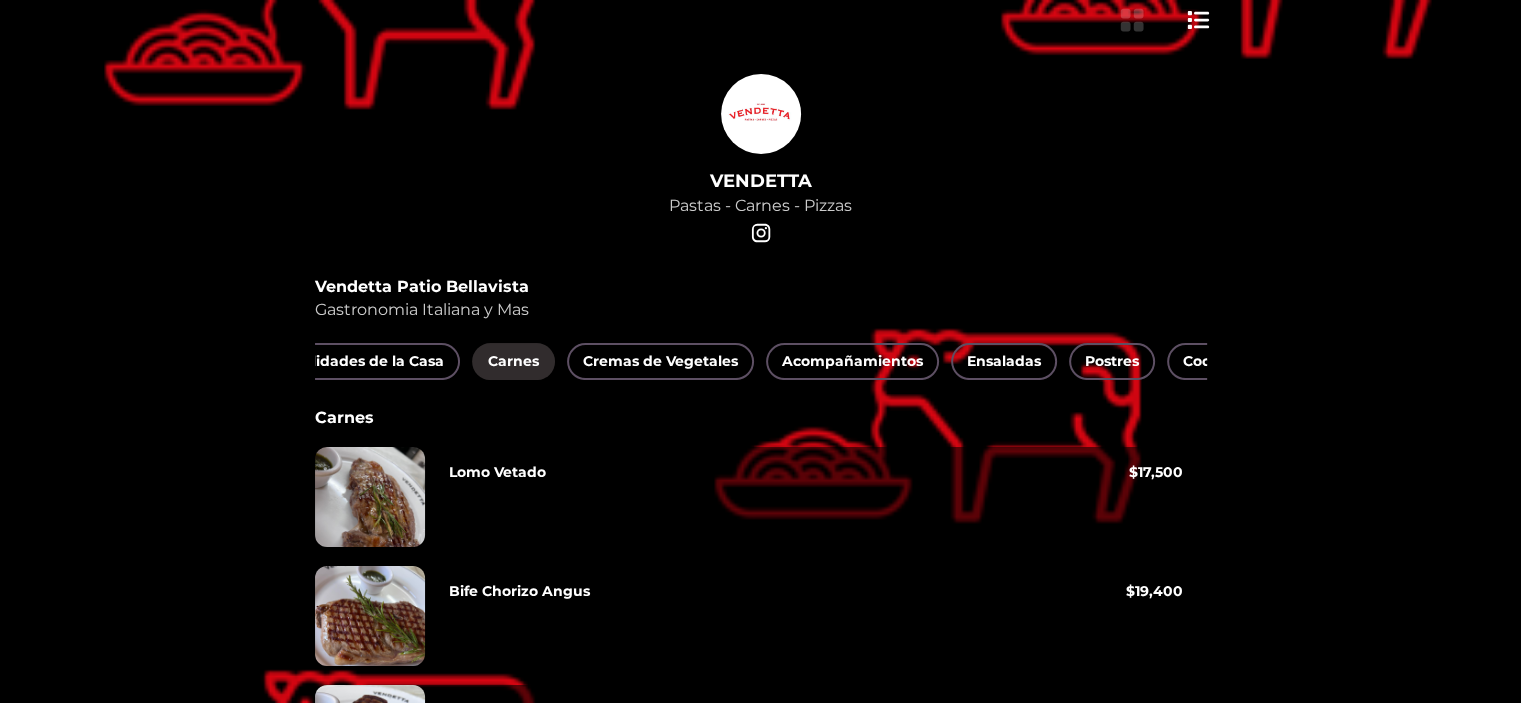 drag, startPoint x: 1333, startPoint y: 489, endPoint x: 681, endPoint y: 507, distance: 652.2484 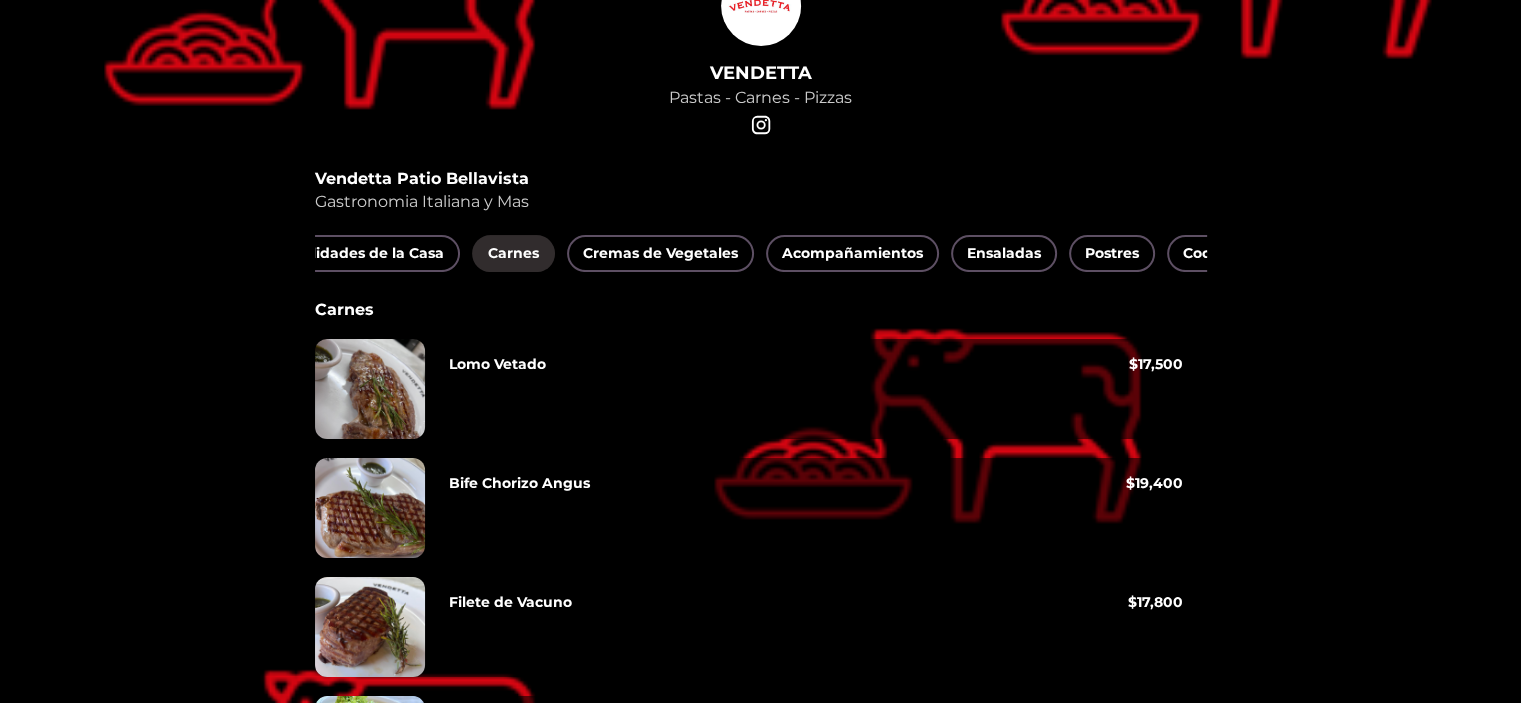 scroll, scrollTop: 60, scrollLeft: 0, axis: vertical 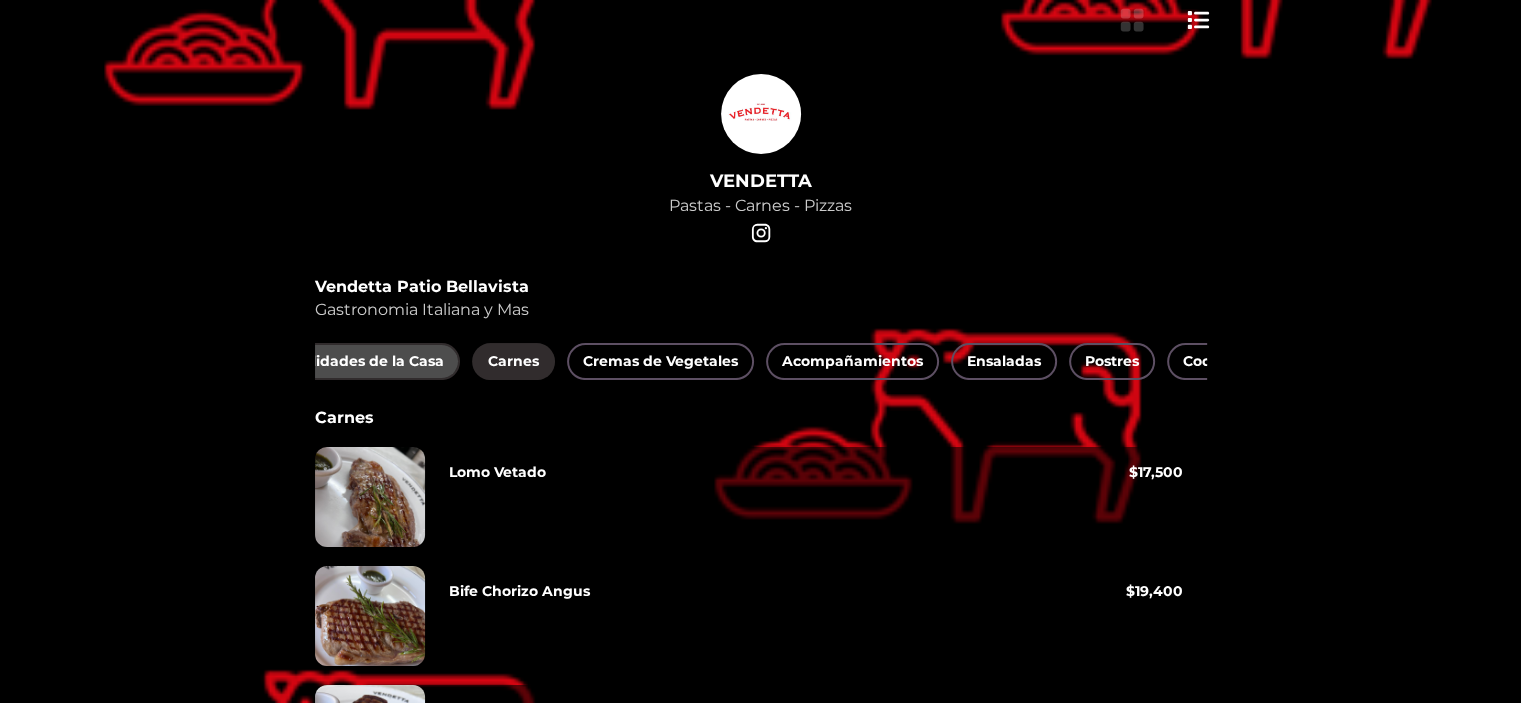 click on "Especialidades de la Casa" at bounding box center [350, 361] 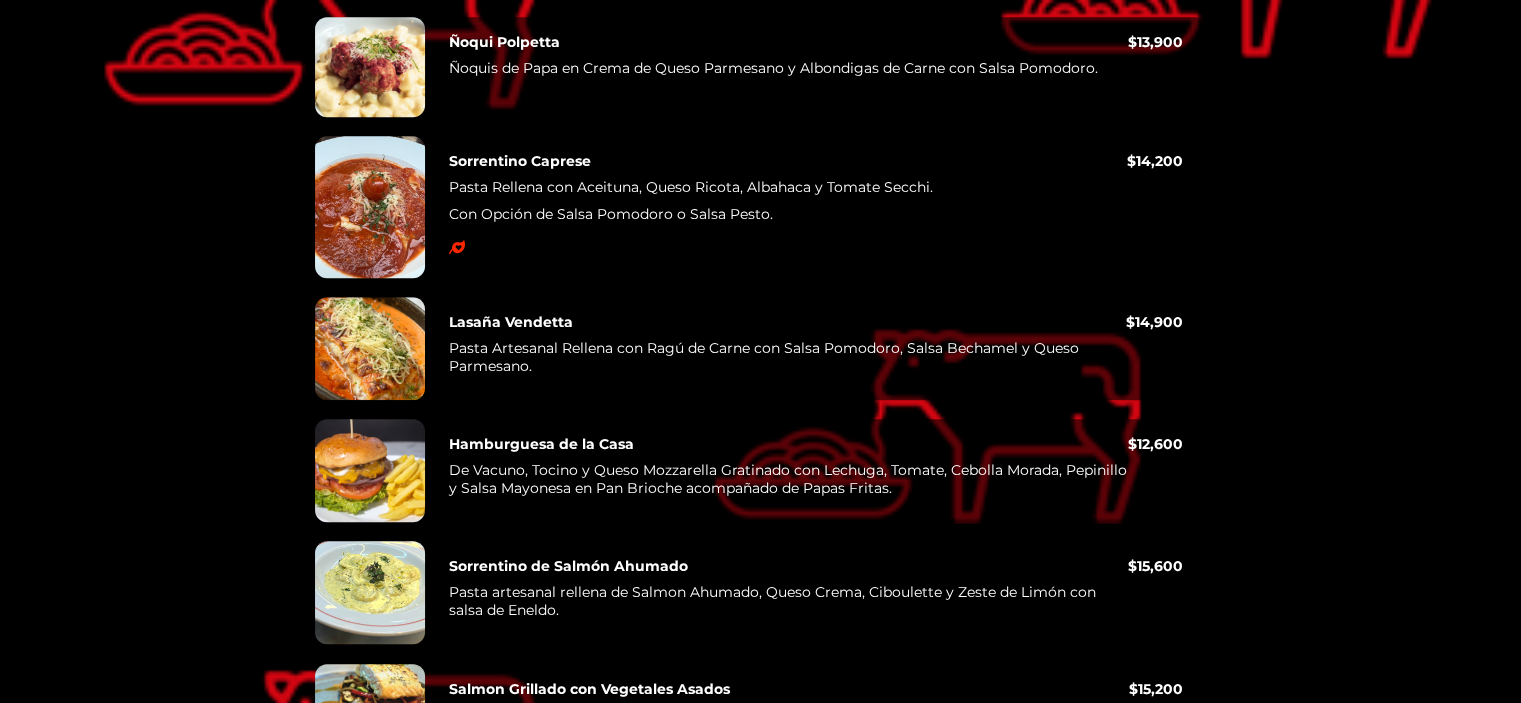 scroll, scrollTop: 1334, scrollLeft: 0, axis: vertical 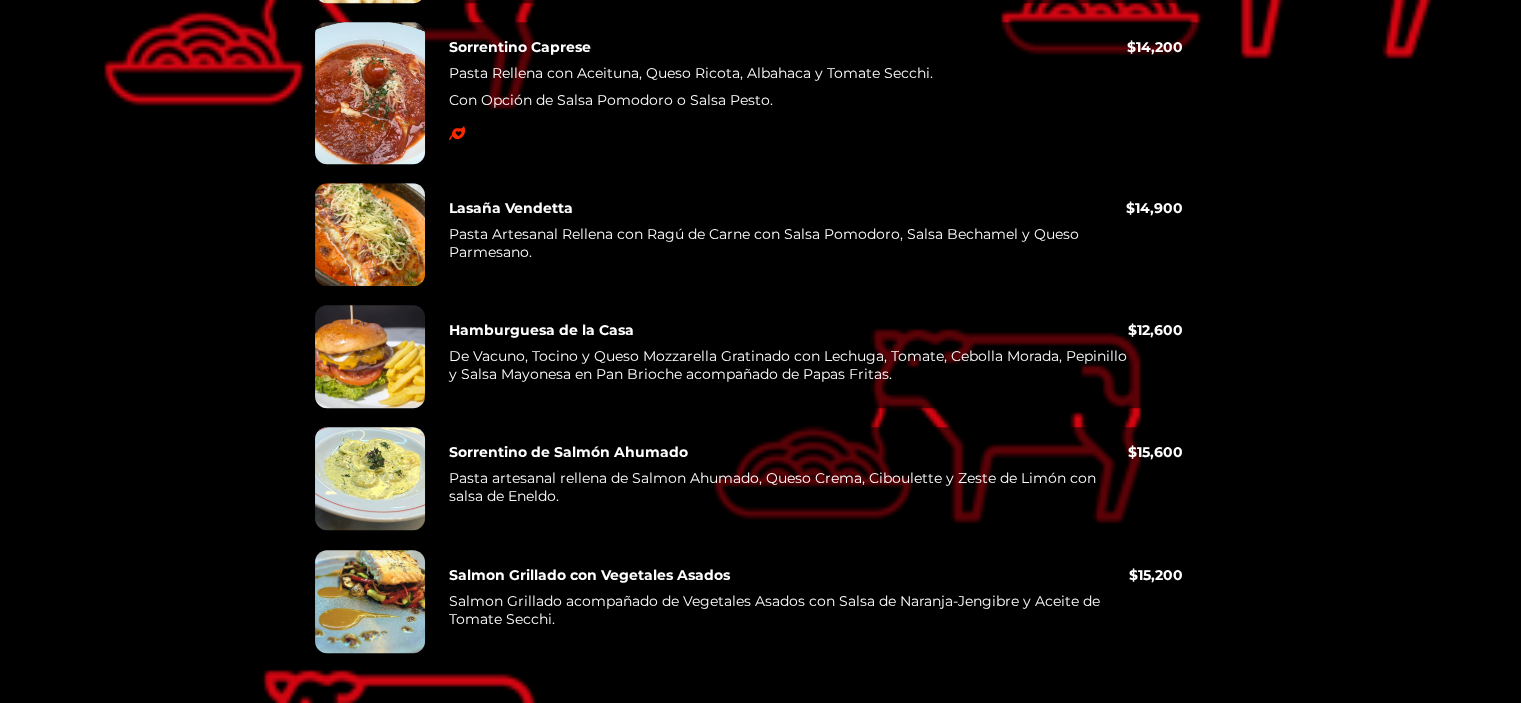 drag, startPoint x: 475, startPoint y: 452, endPoint x: 513, endPoint y: 447, distance: 38.327538 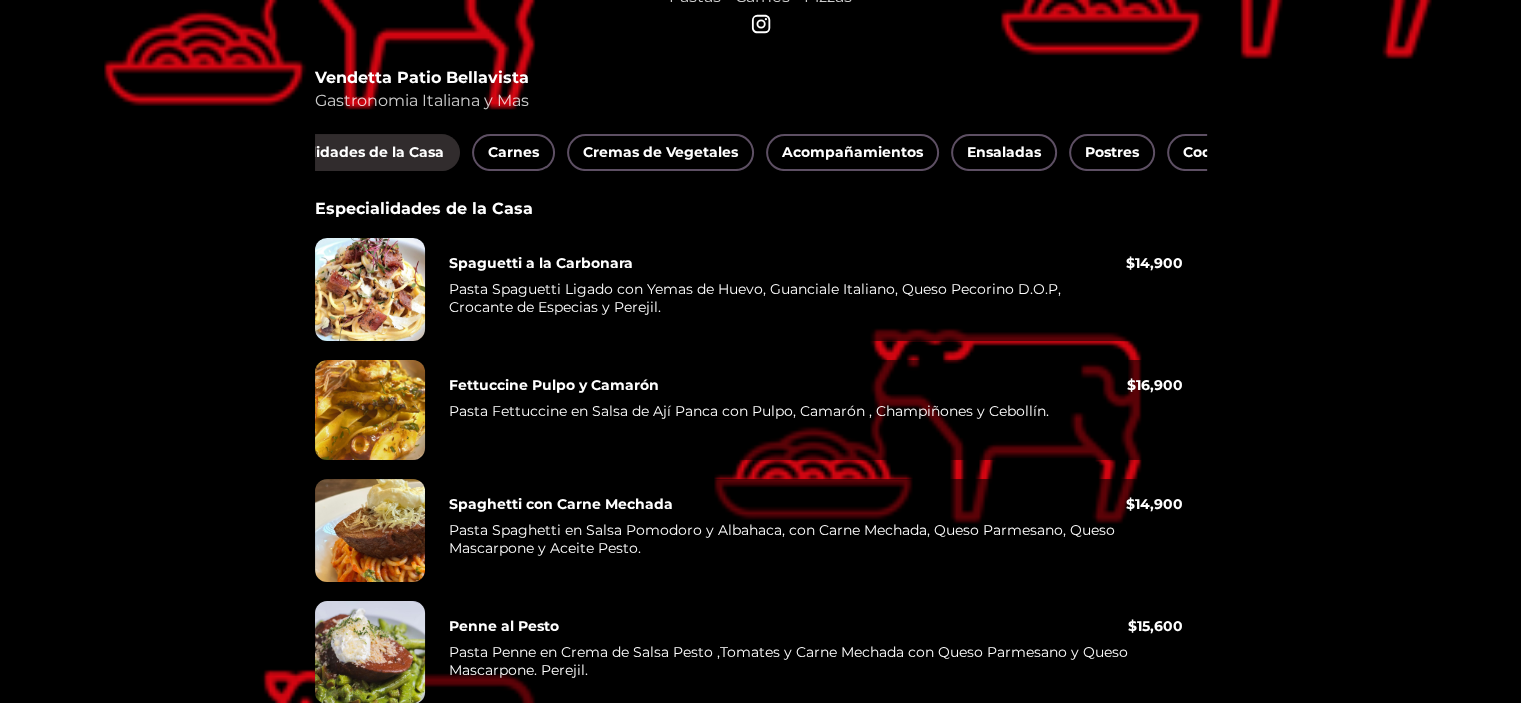 scroll, scrollTop: 234, scrollLeft: 0, axis: vertical 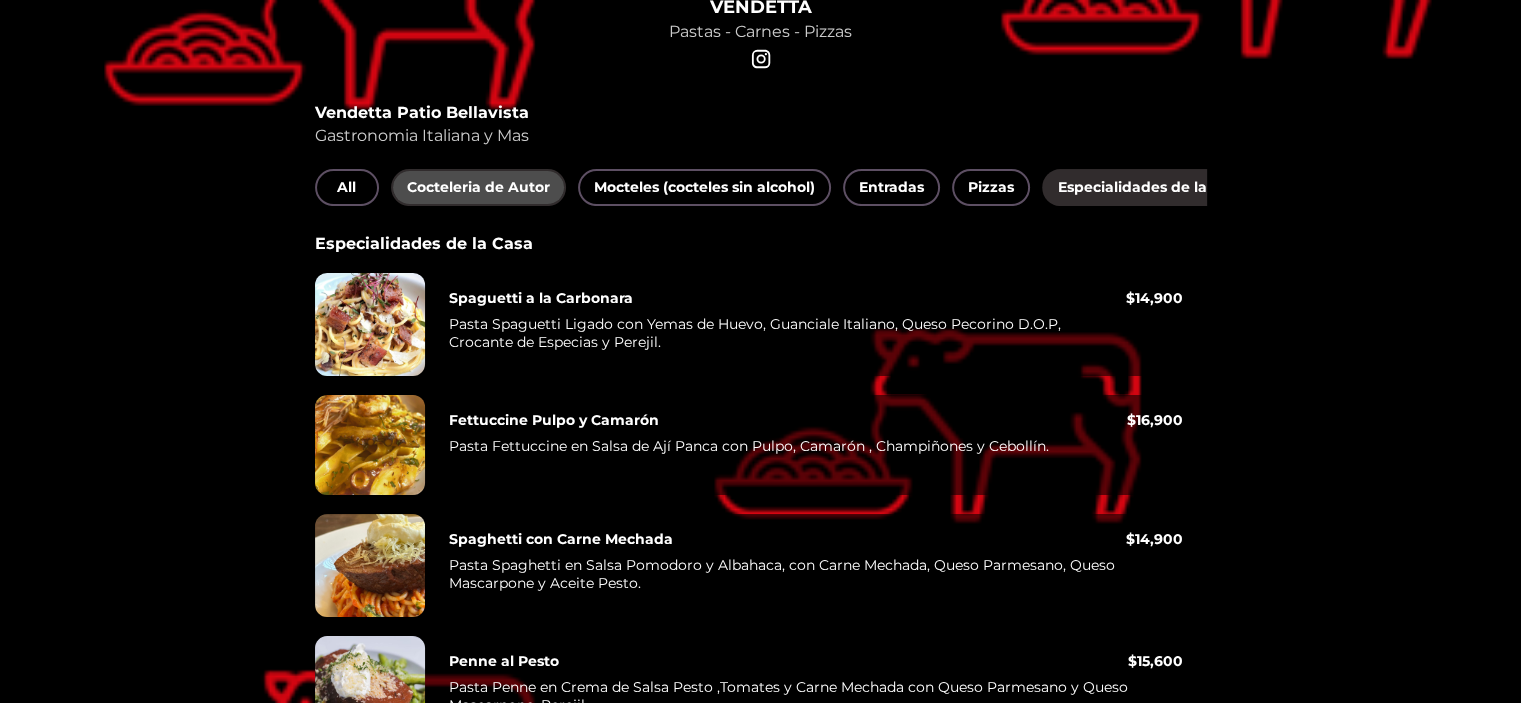 click on "Cocteleria de Autor" at bounding box center [478, 187] 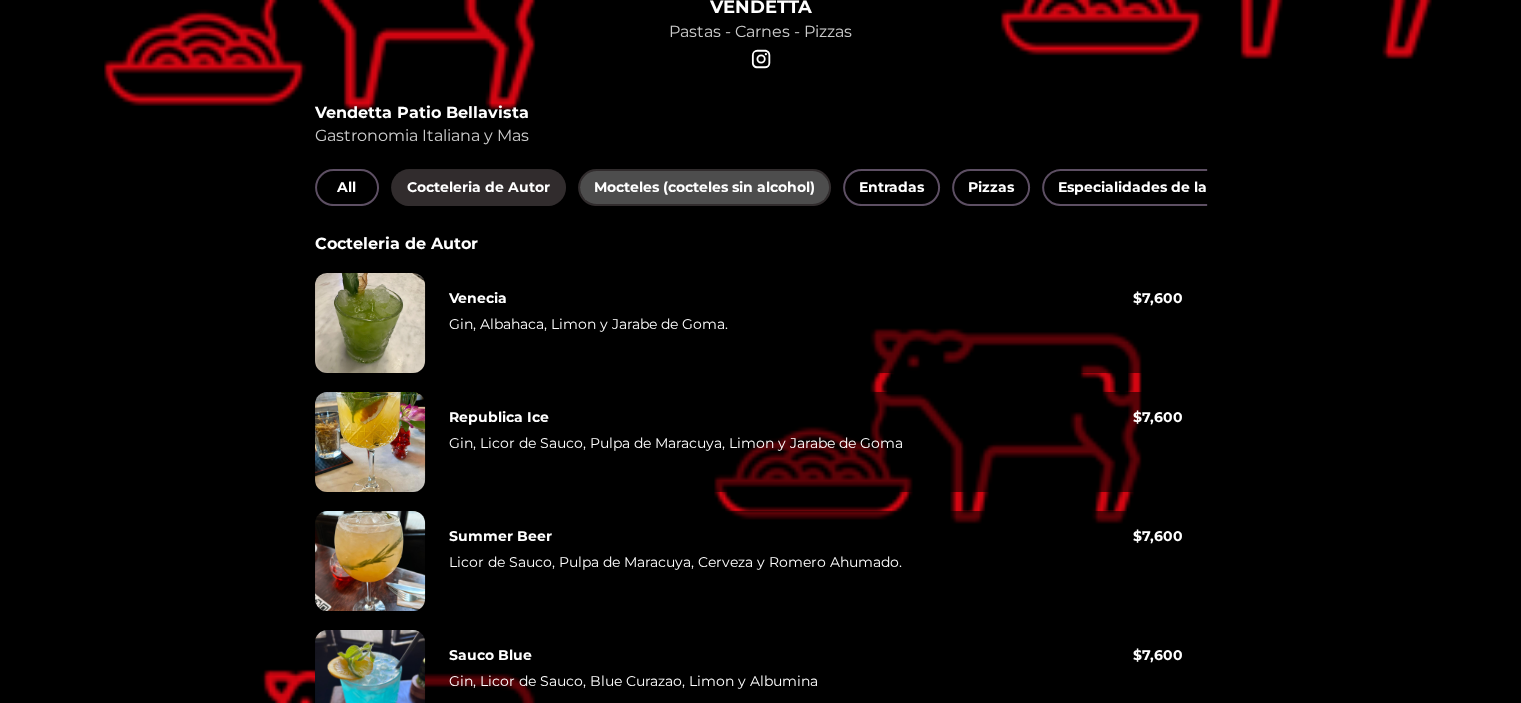 click on "Mocteles (cocteles sin alcohol)" at bounding box center (704, 187) 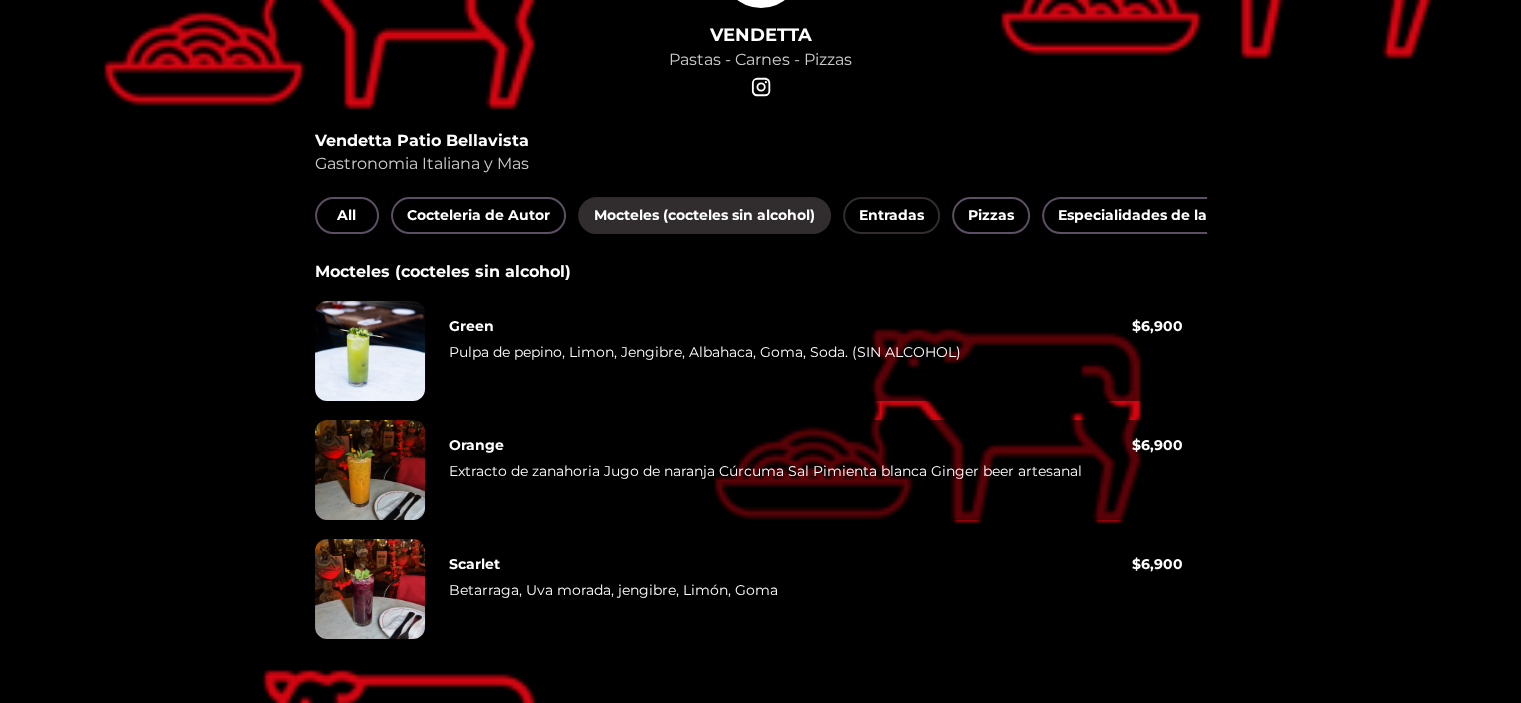 click on "Entradas" at bounding box center [891, 215] 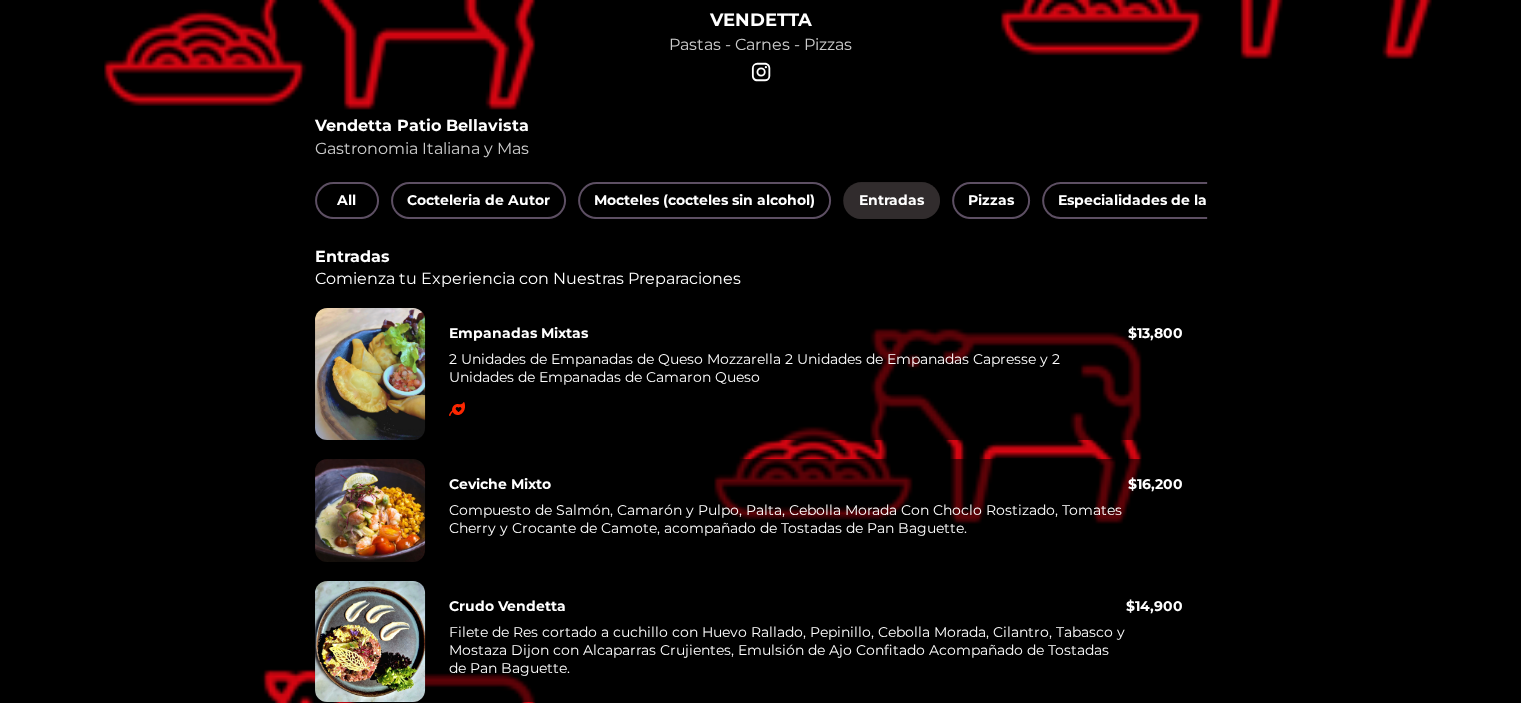 click on "Entradas" at bounding box center (891, 200) 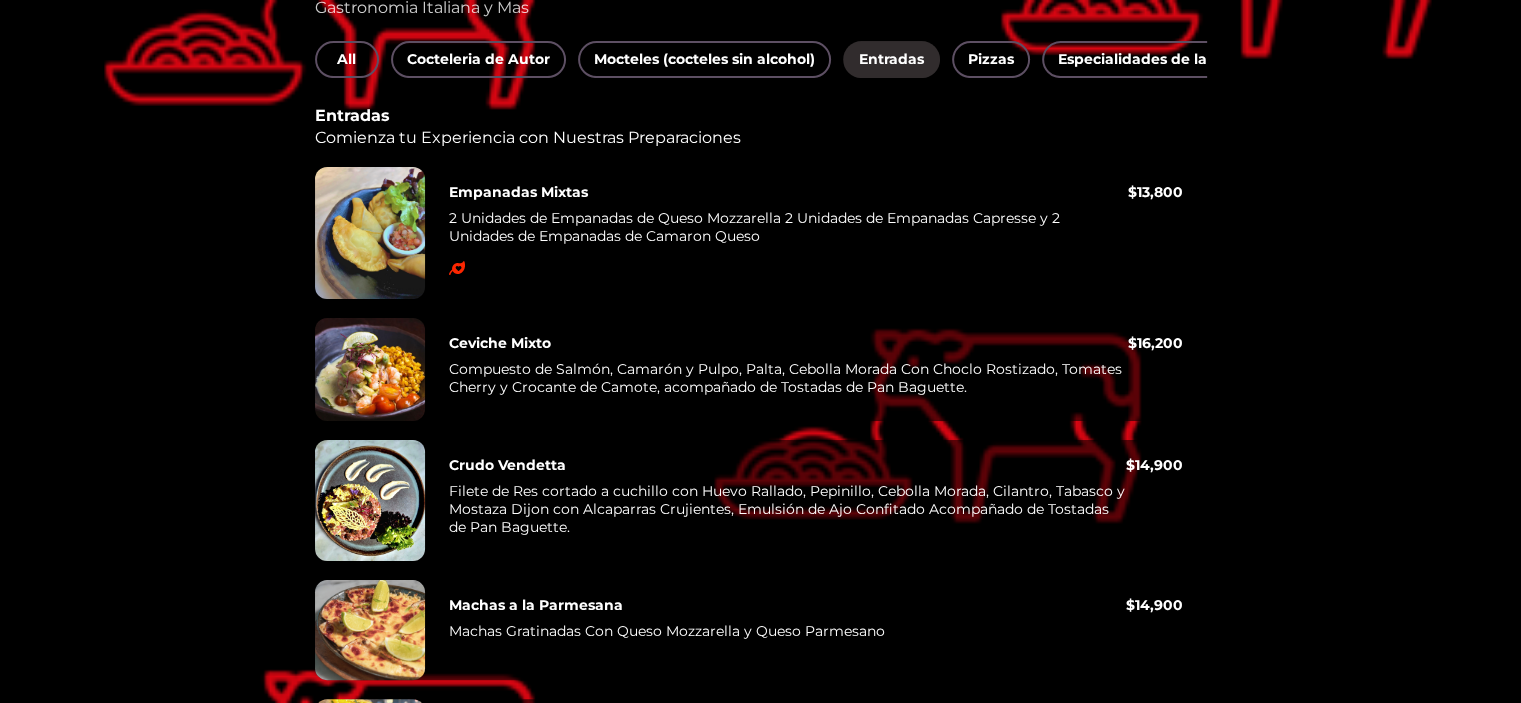 scroll, scrollTop: 327, scrollLeft: 0, axis: vertical 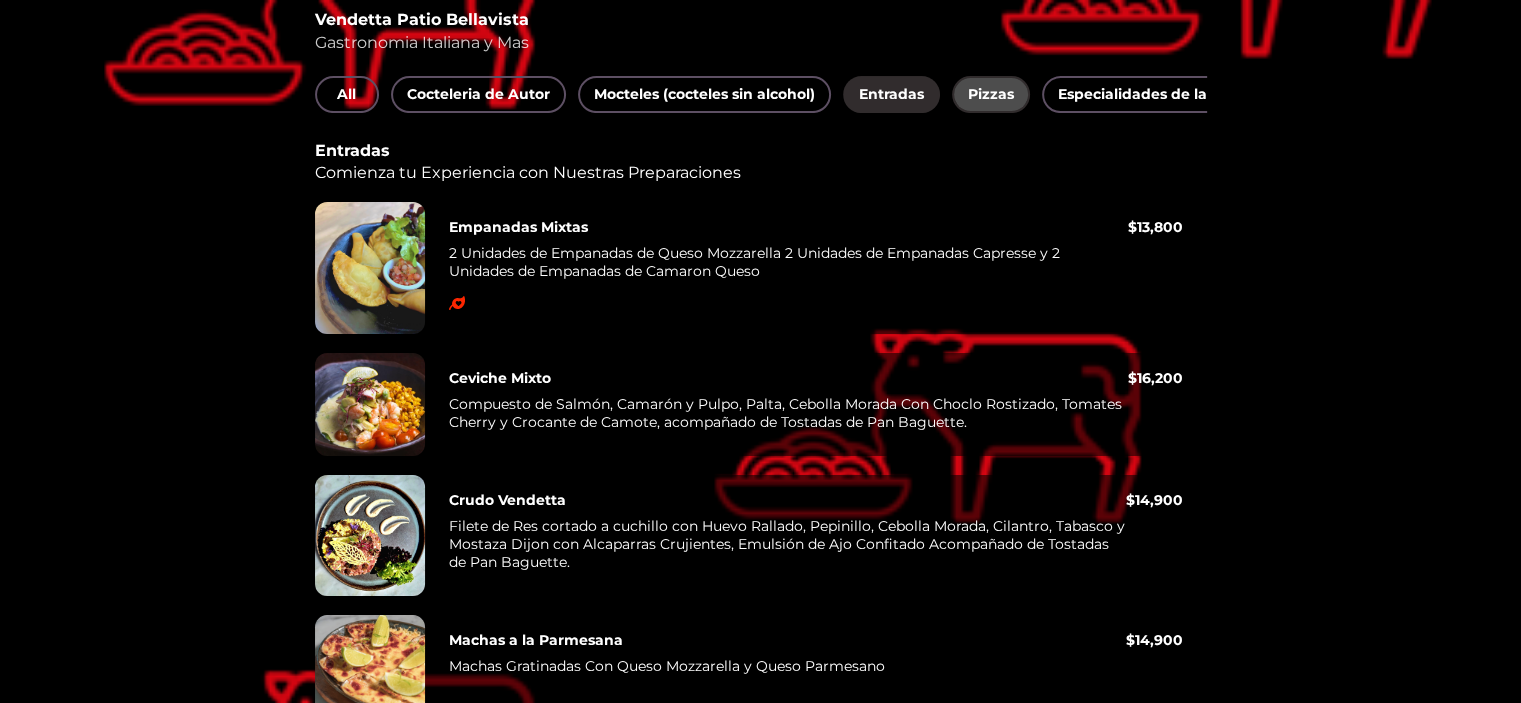 click on "Pizzas" at bounding box center (991, 94) 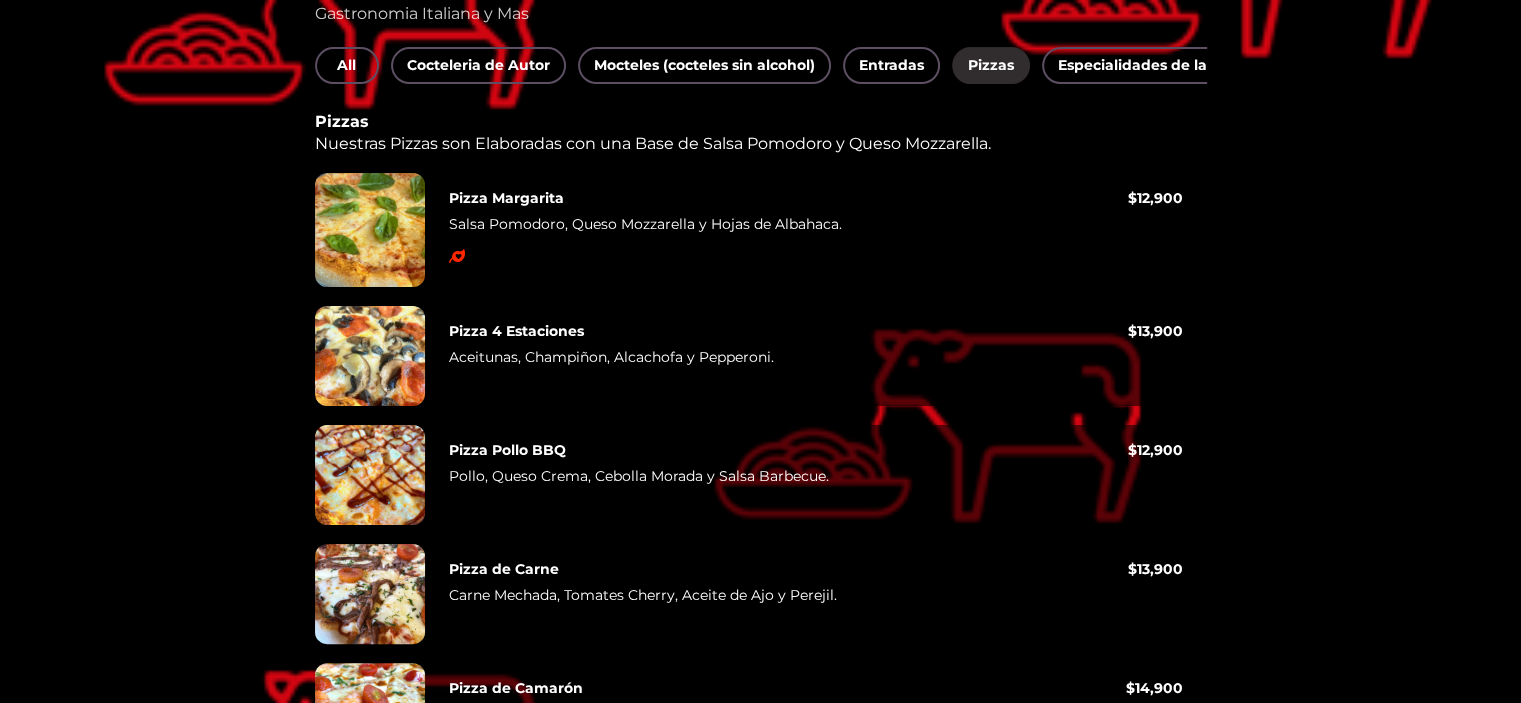 scroll, scrollTop: 13, scrollLeft: 0, axis: vertical 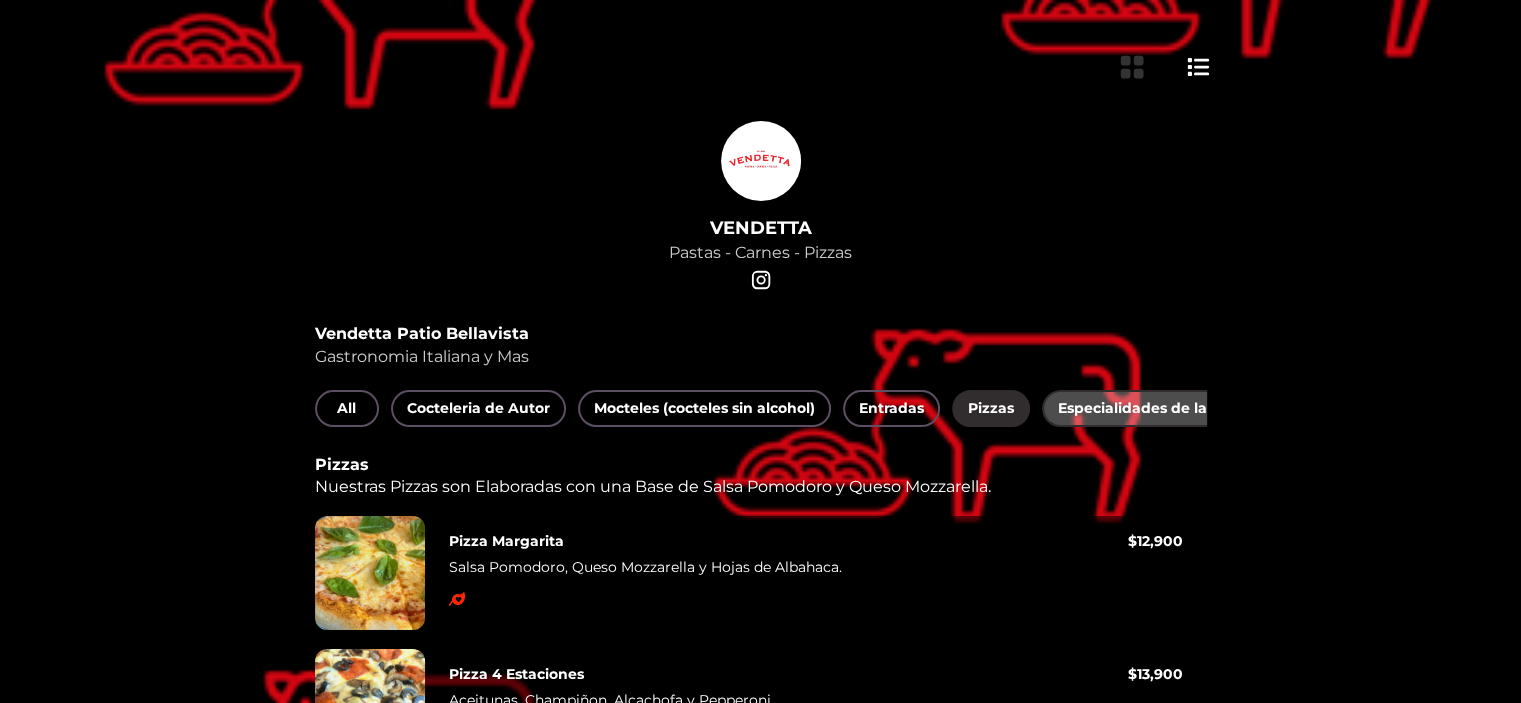 click on "Especialidades de la Casa" at bounding box center [1152, 408] 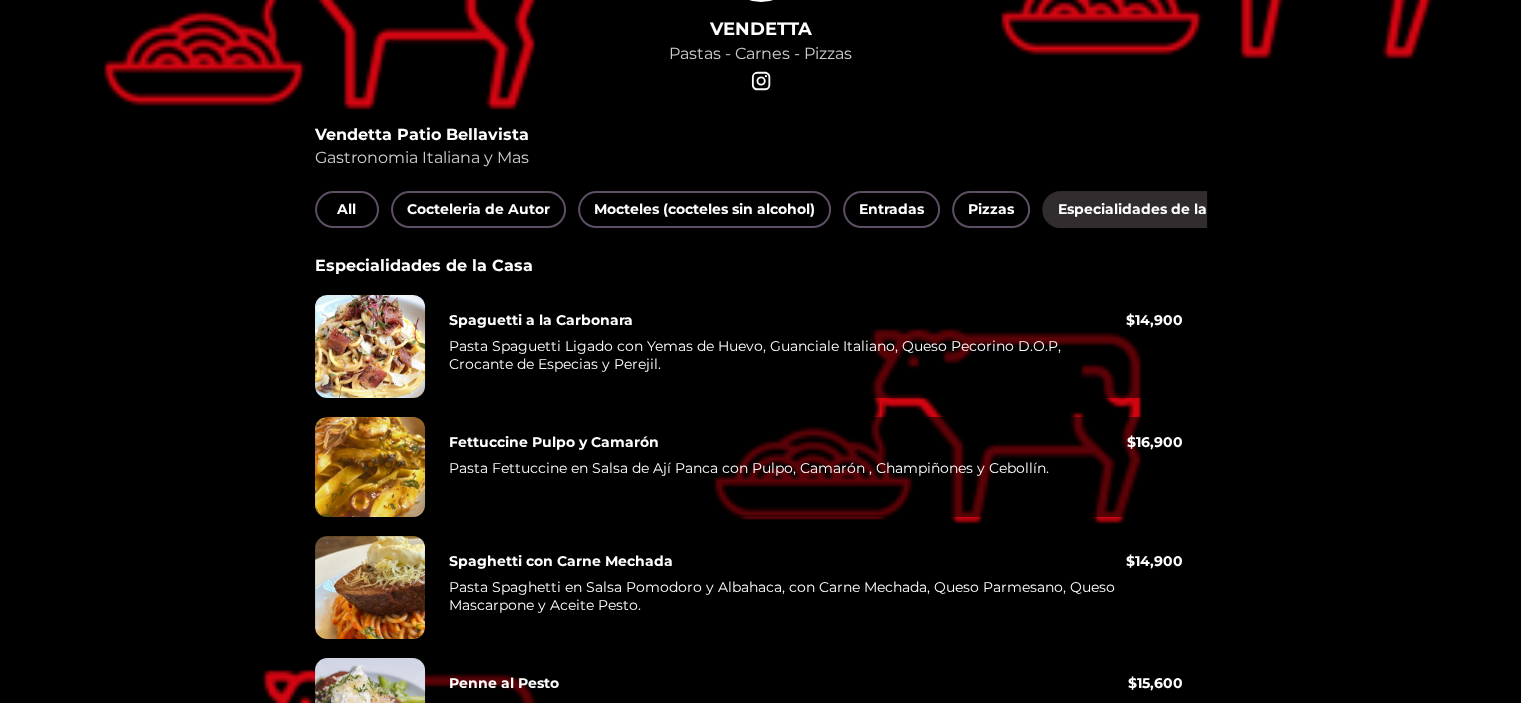 scroll, scrollTop: 113, scrollLeft: 0, axis: vertical 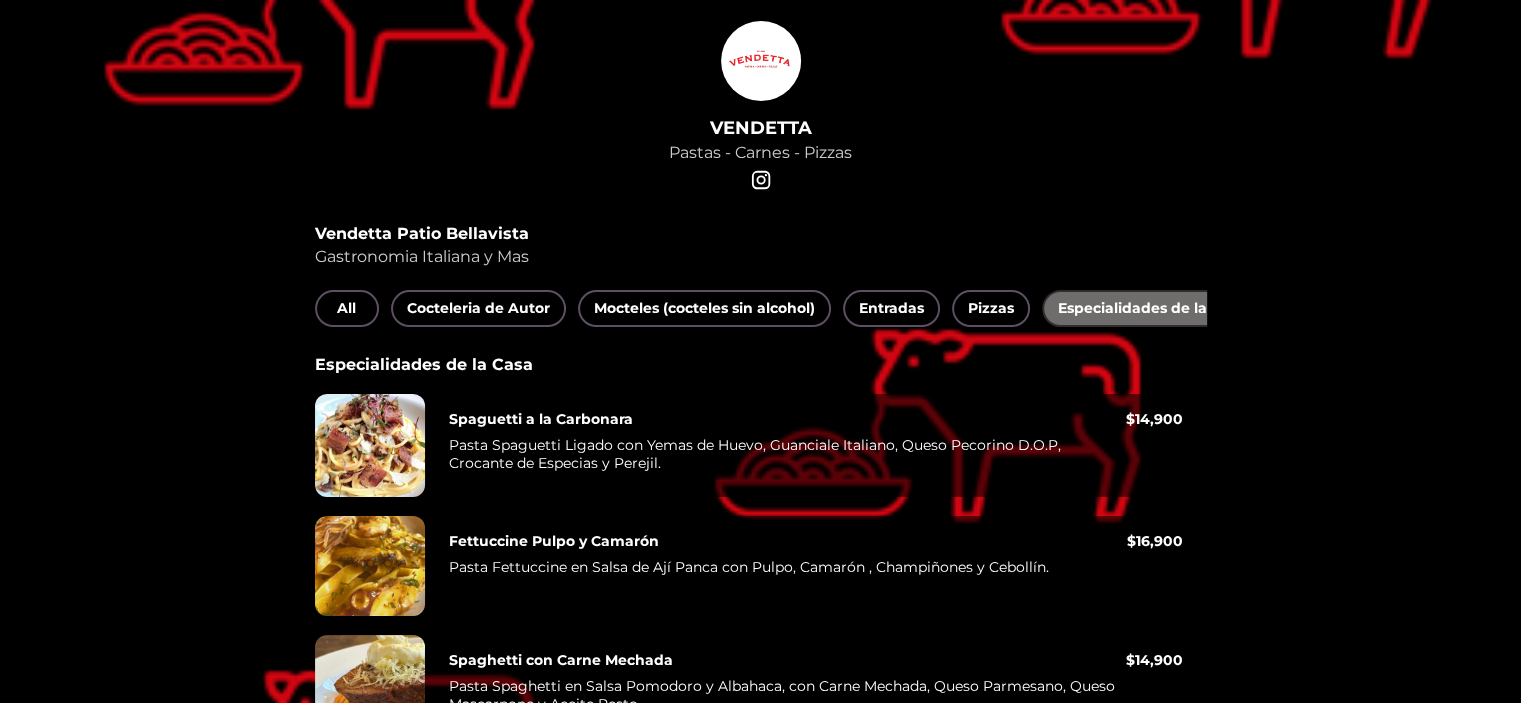 click on "Especialidades de la Casa" at bounding box center [1152, 308] 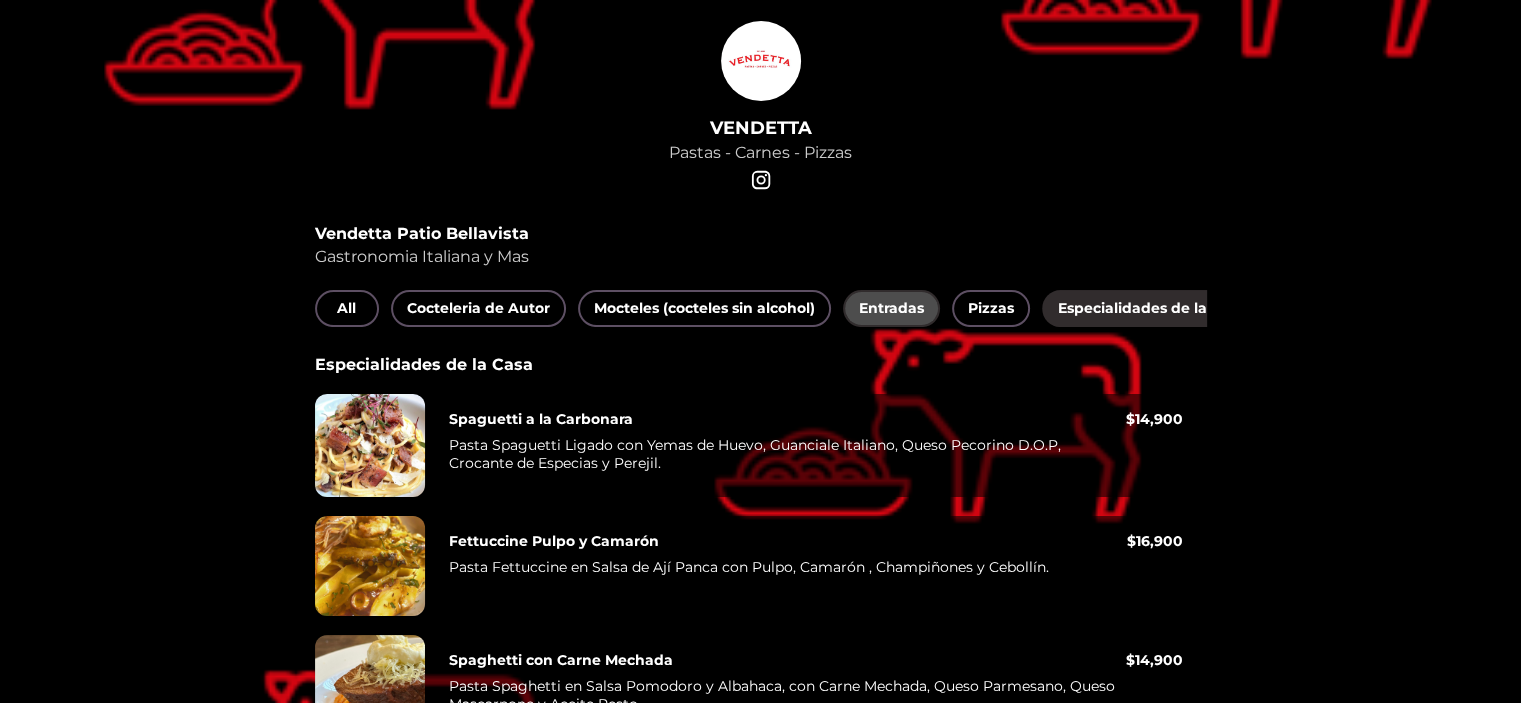 click on "Entradas" at bounding box center (891, 308) 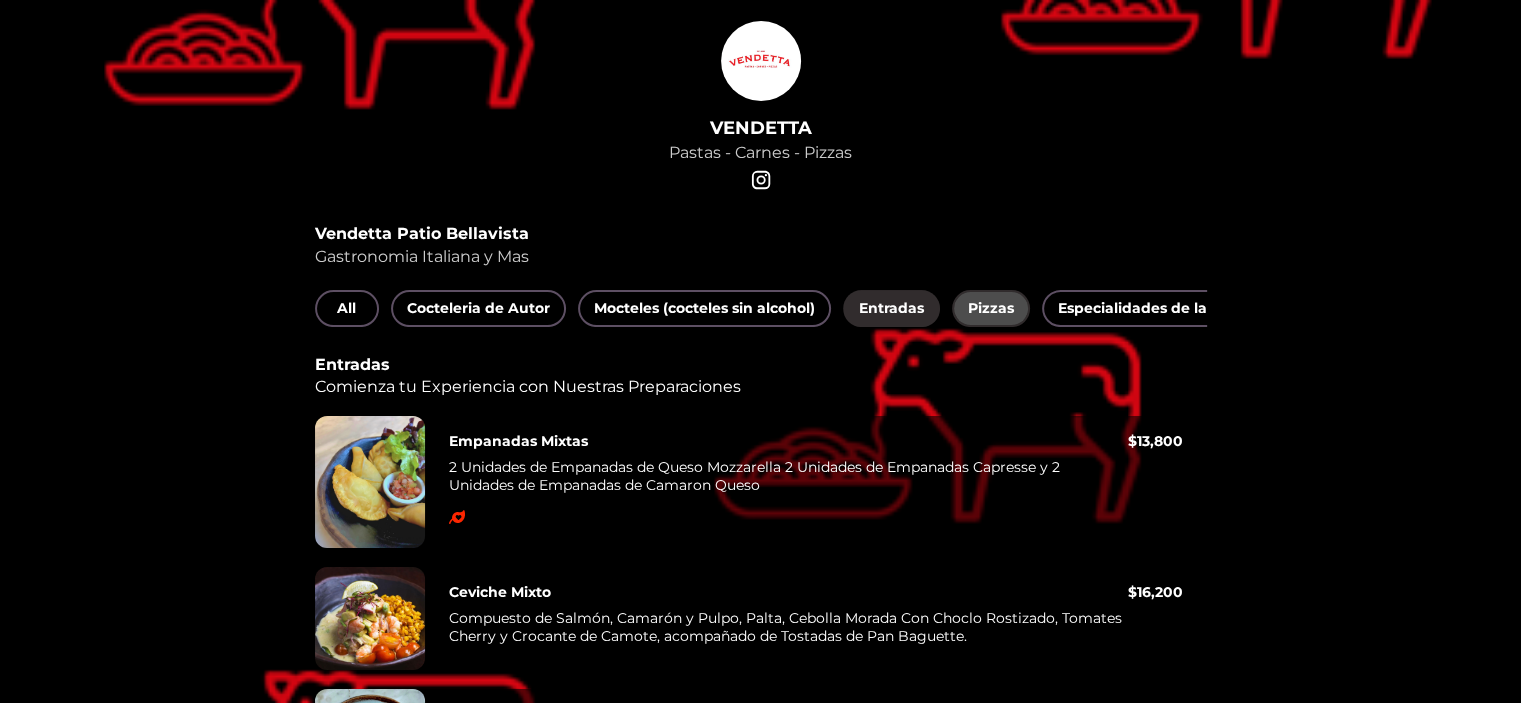 click on "Pizzas" at bounding box center [991, 308] 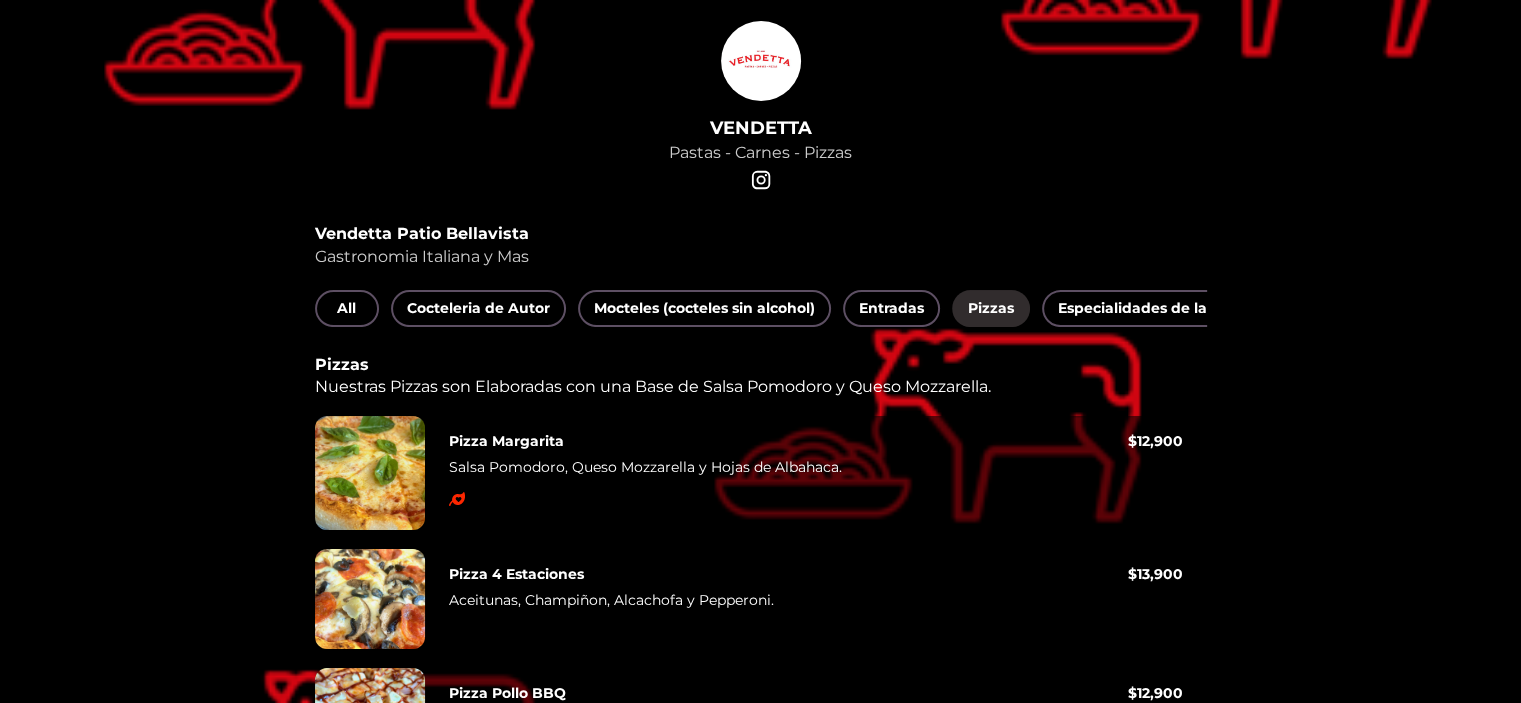 scroll, scrollTop: 0, scrollLeft: 780, axis: horizontal 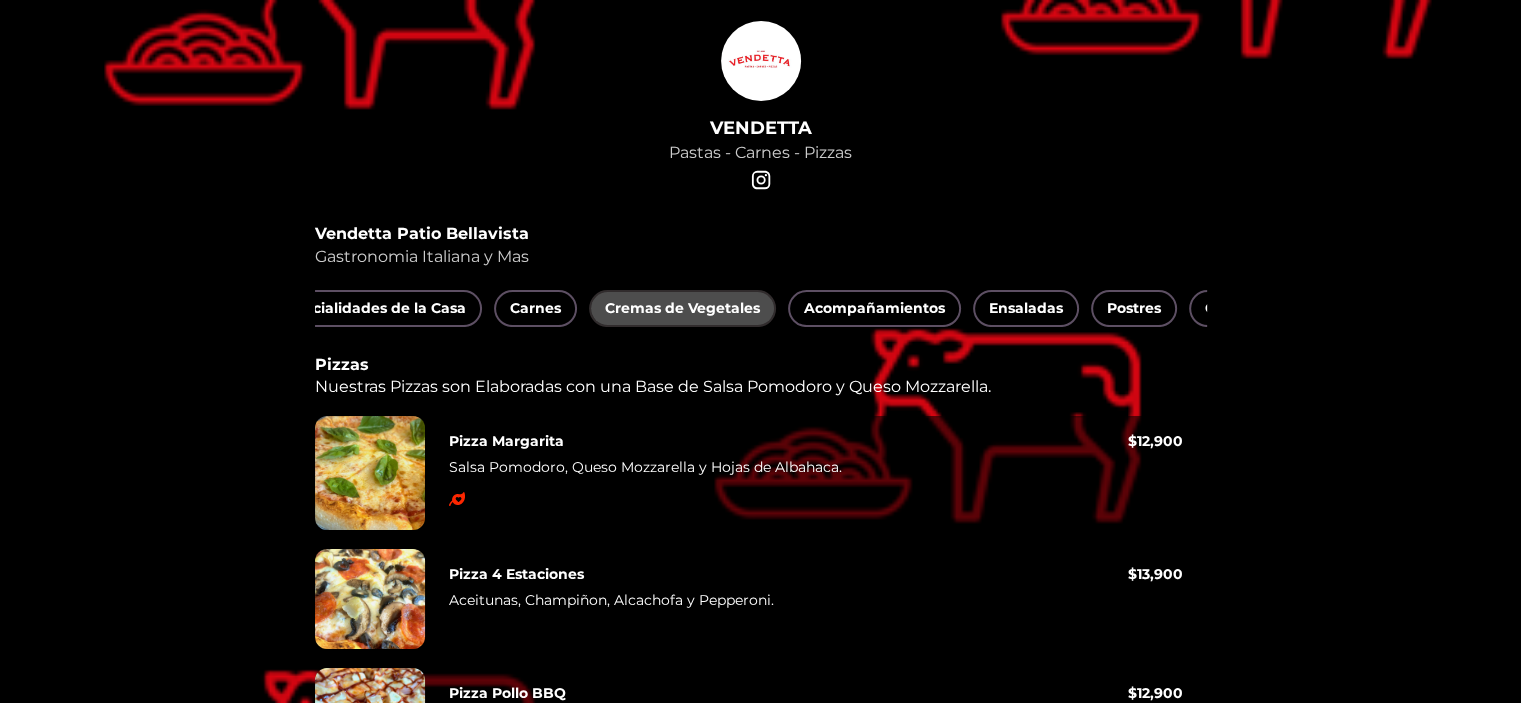 click on "Cremas de Vegetales" at bounding box center [682, 308] 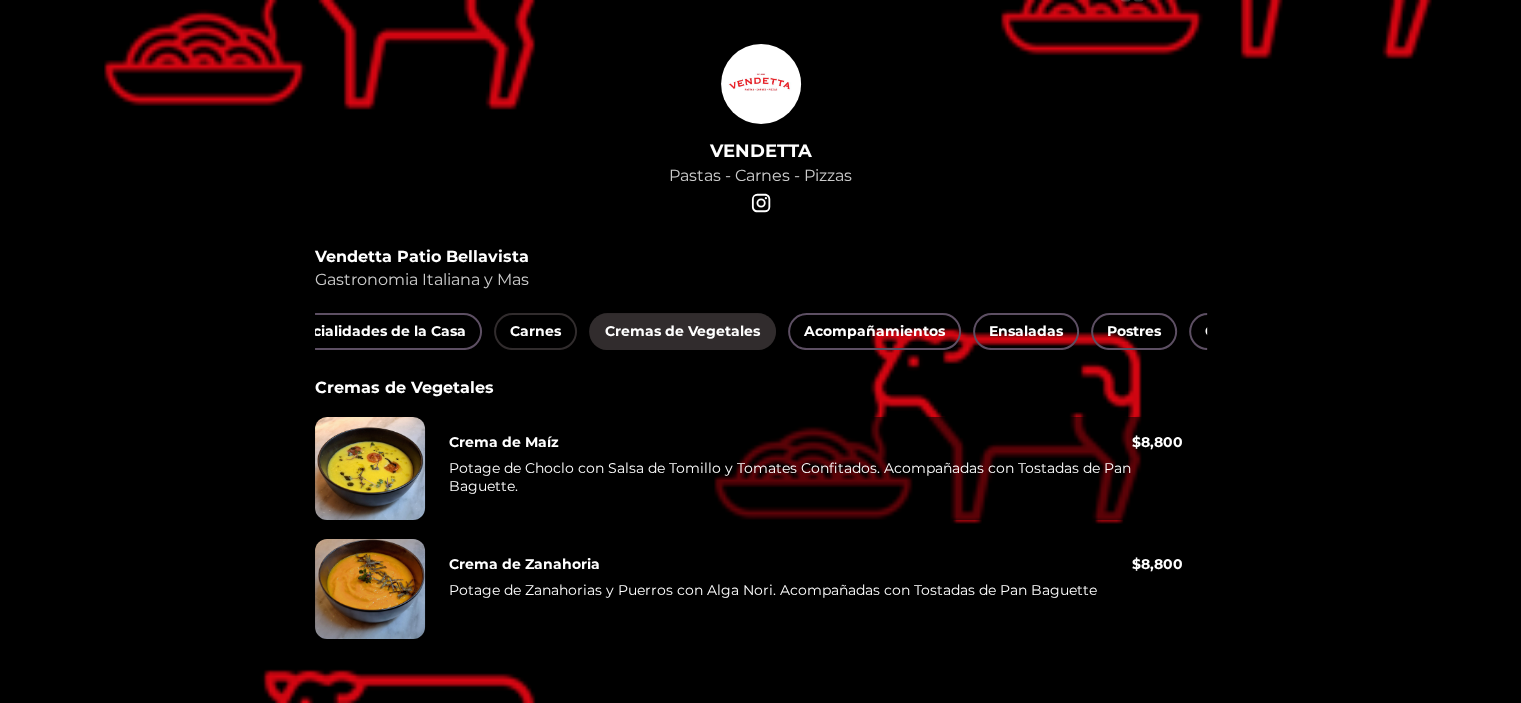 click on "Carnes" at bounding box center (535, 331) 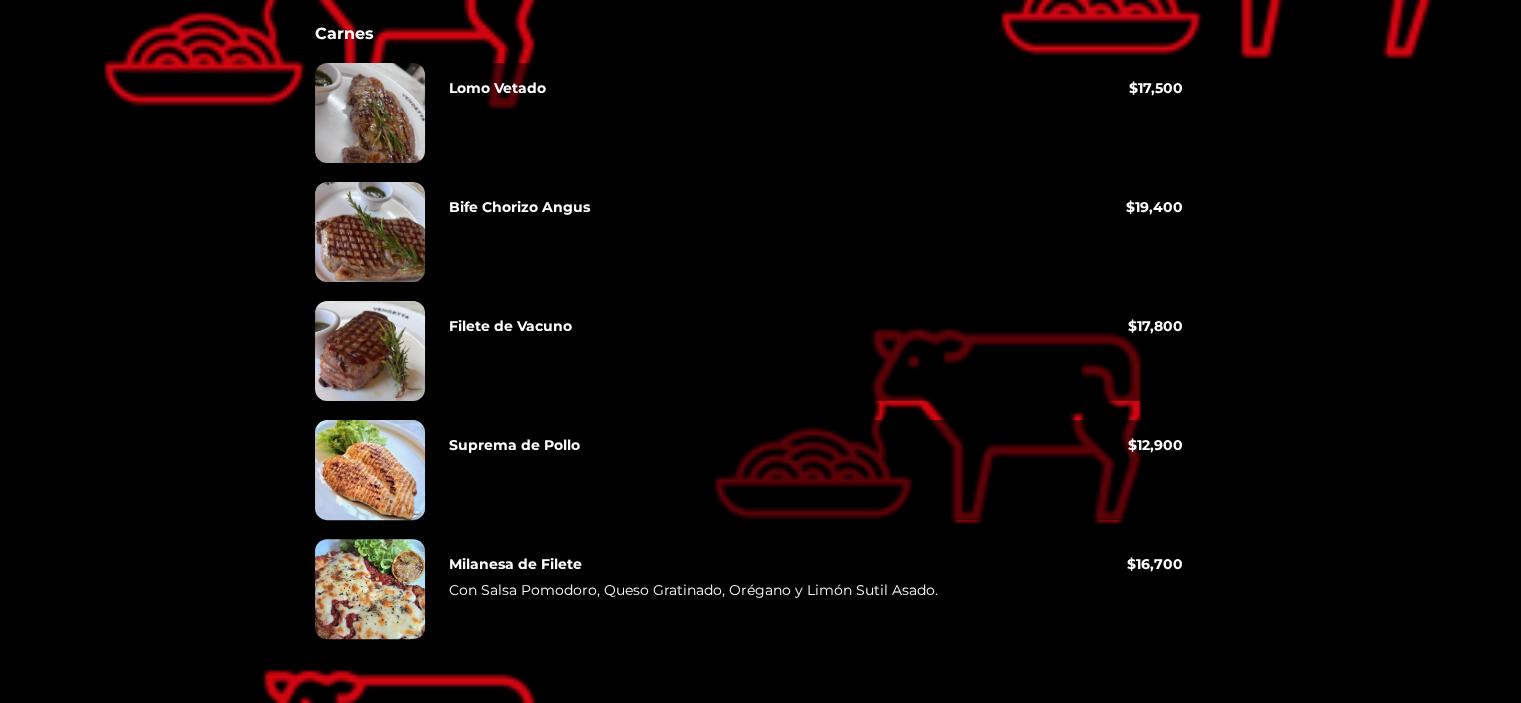 scroll, scrollTop: 360, scrollLeft: 0, axis: vertical 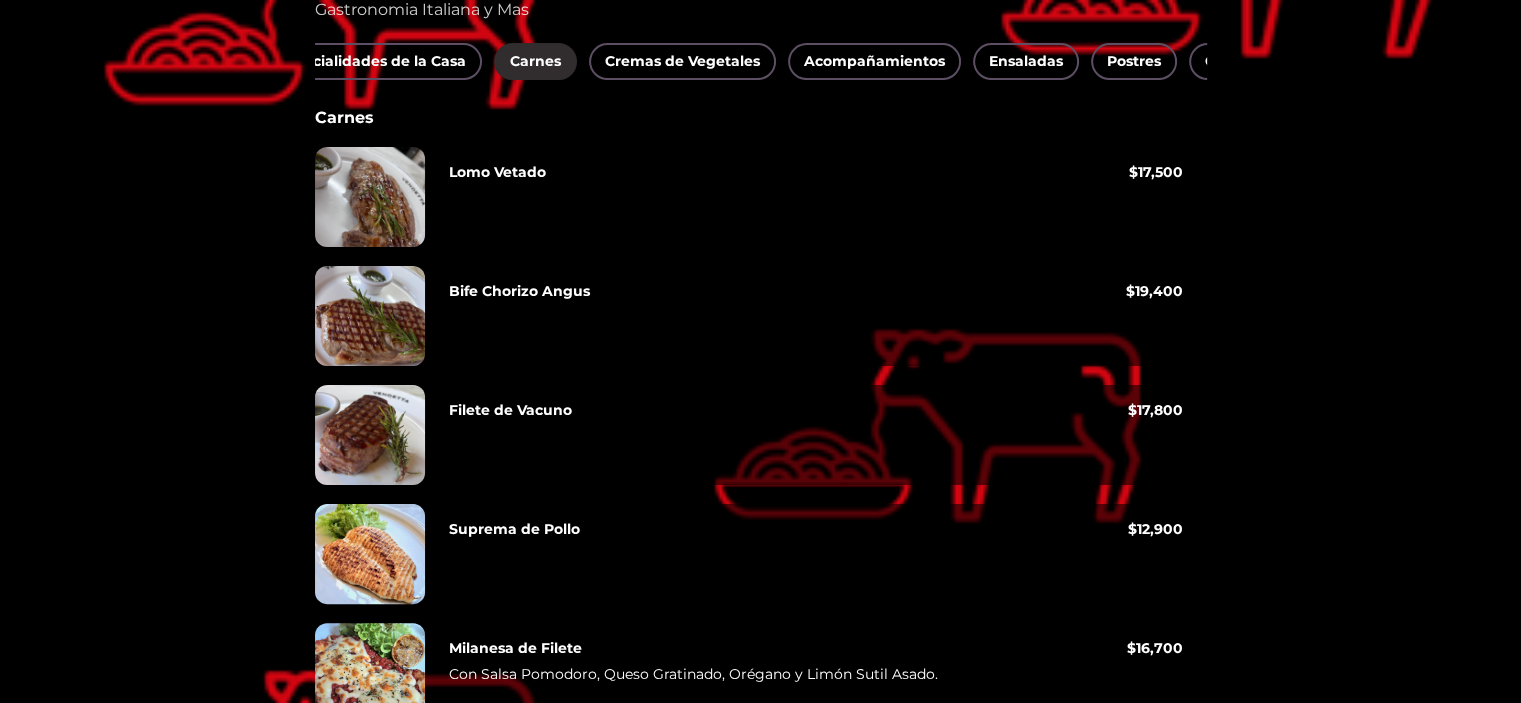 click at bounding box center (370, 435) 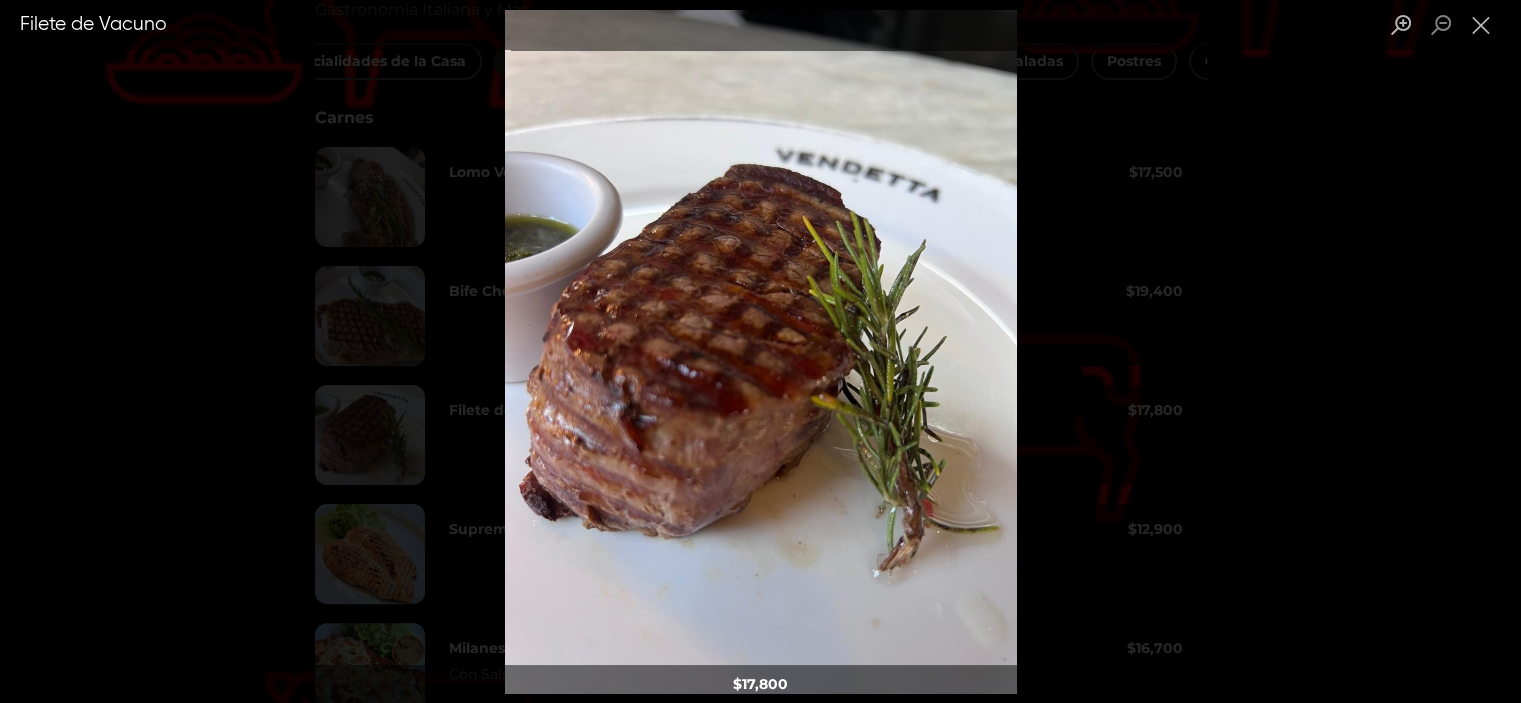 click at bounding box center [760, 351] 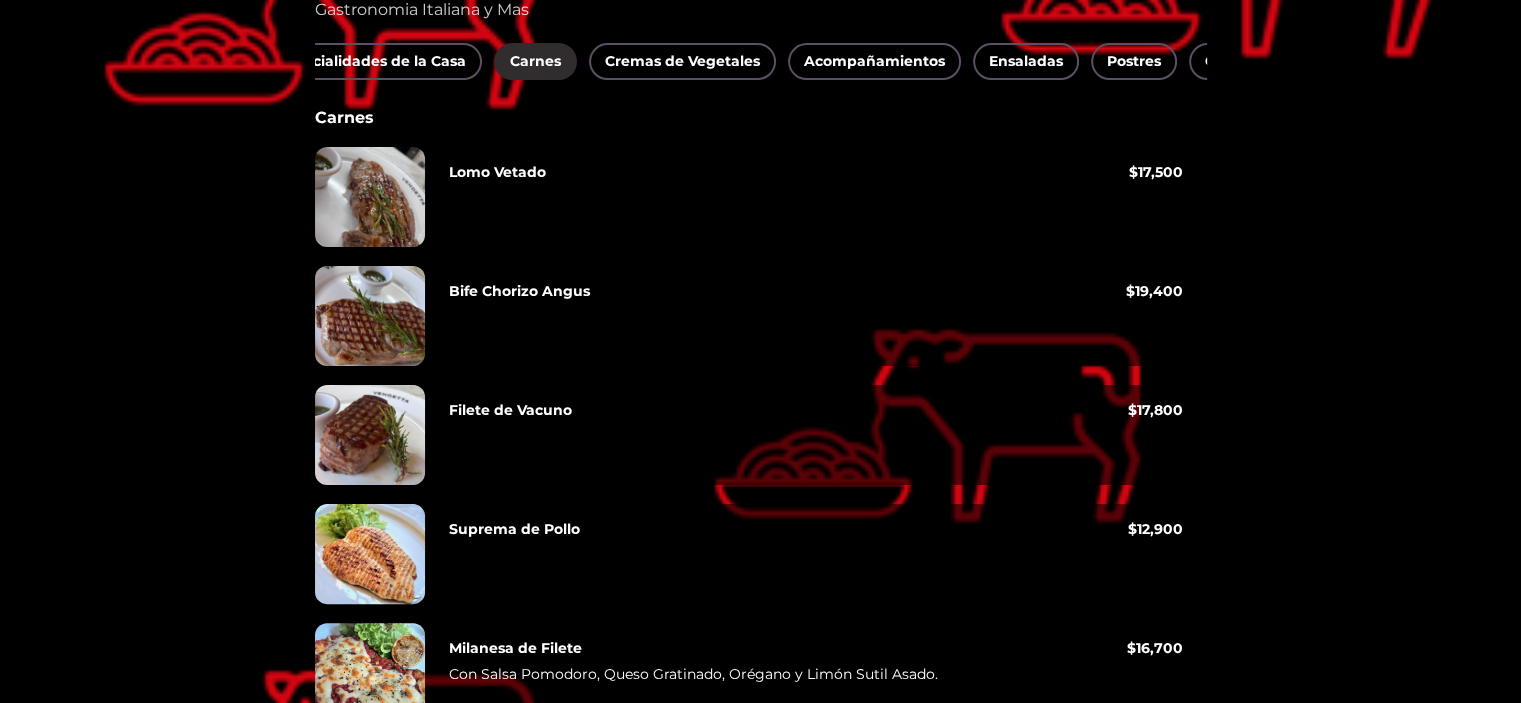 click at bounding box center (370, 197) 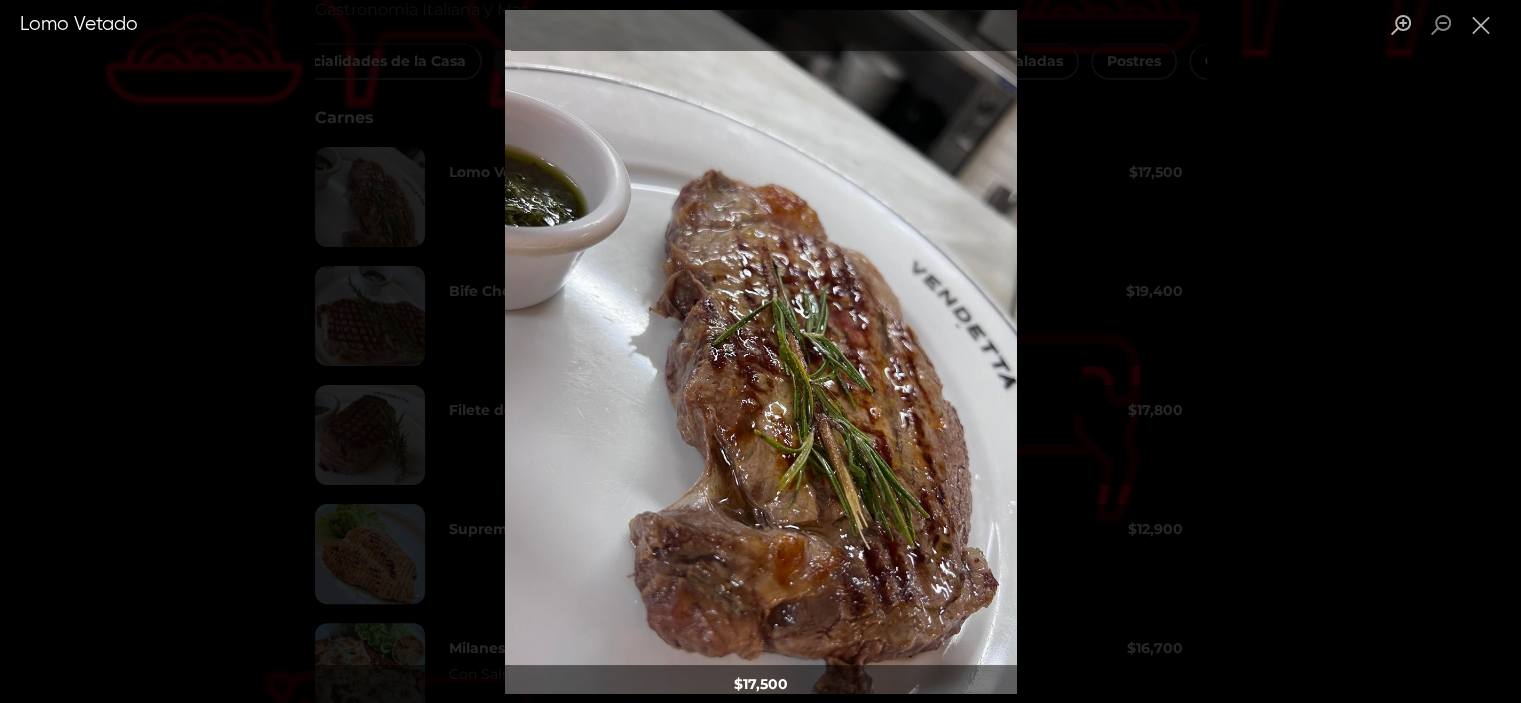 click at bounding box center [760, 351] 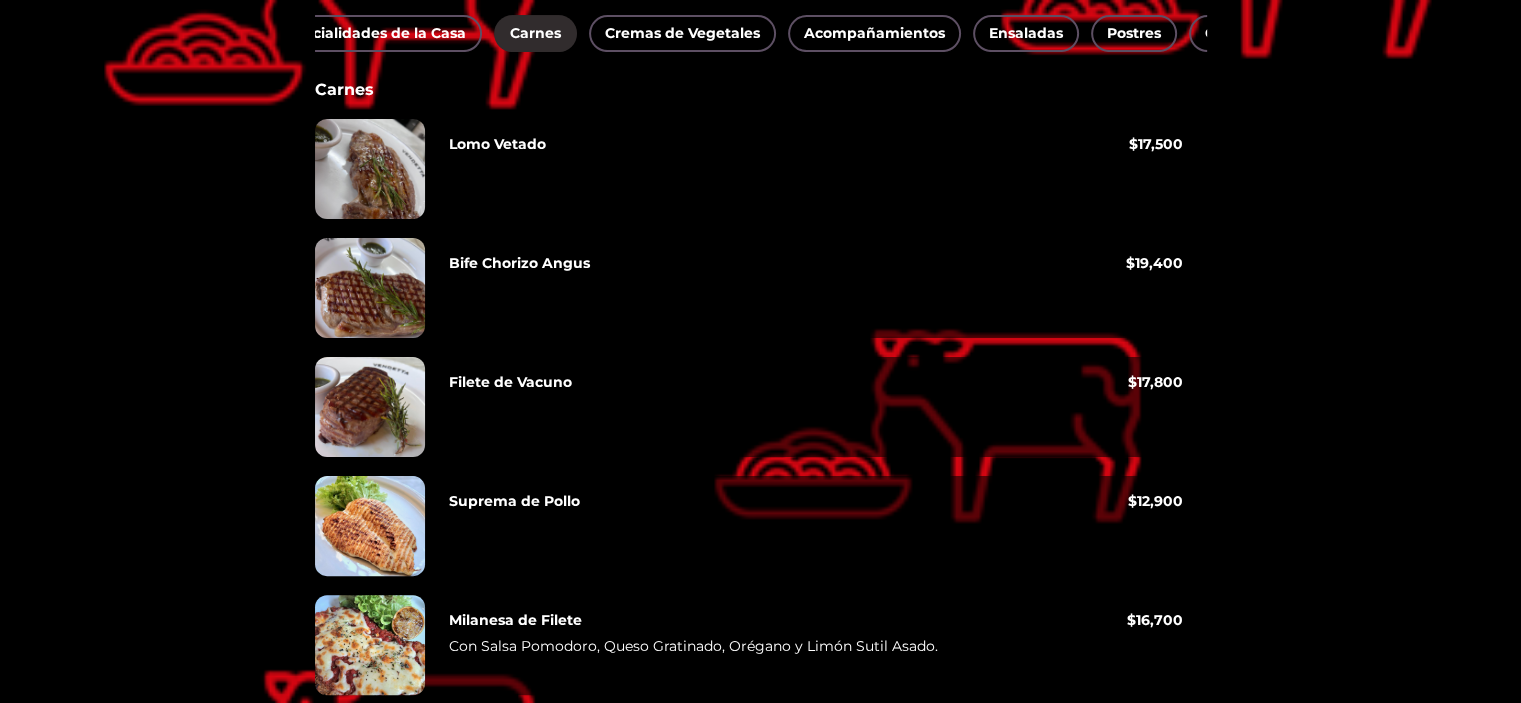 scroll, scrollTop: 260, scrollLeft: 0, axis: vertical 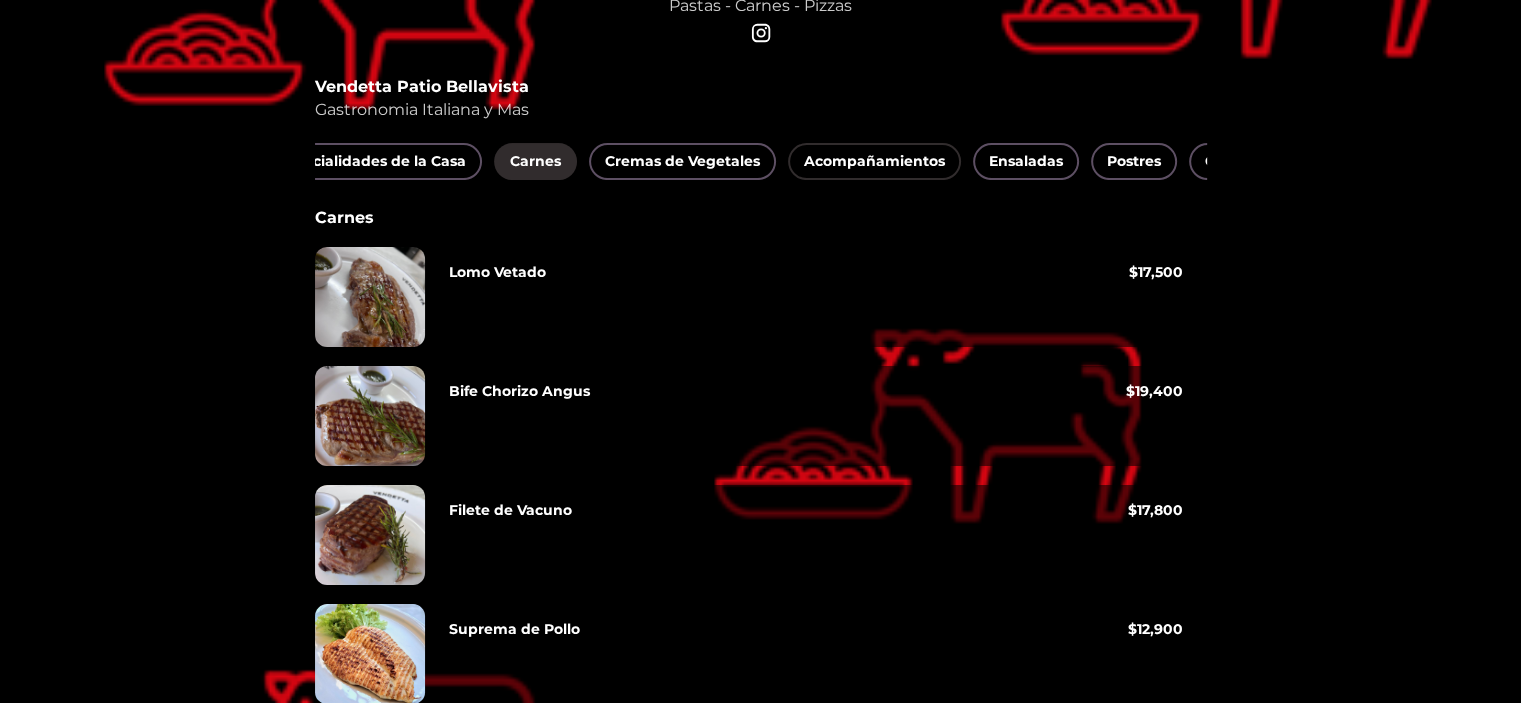 click on "Acompañamientos" at bounding box center [874, 161] 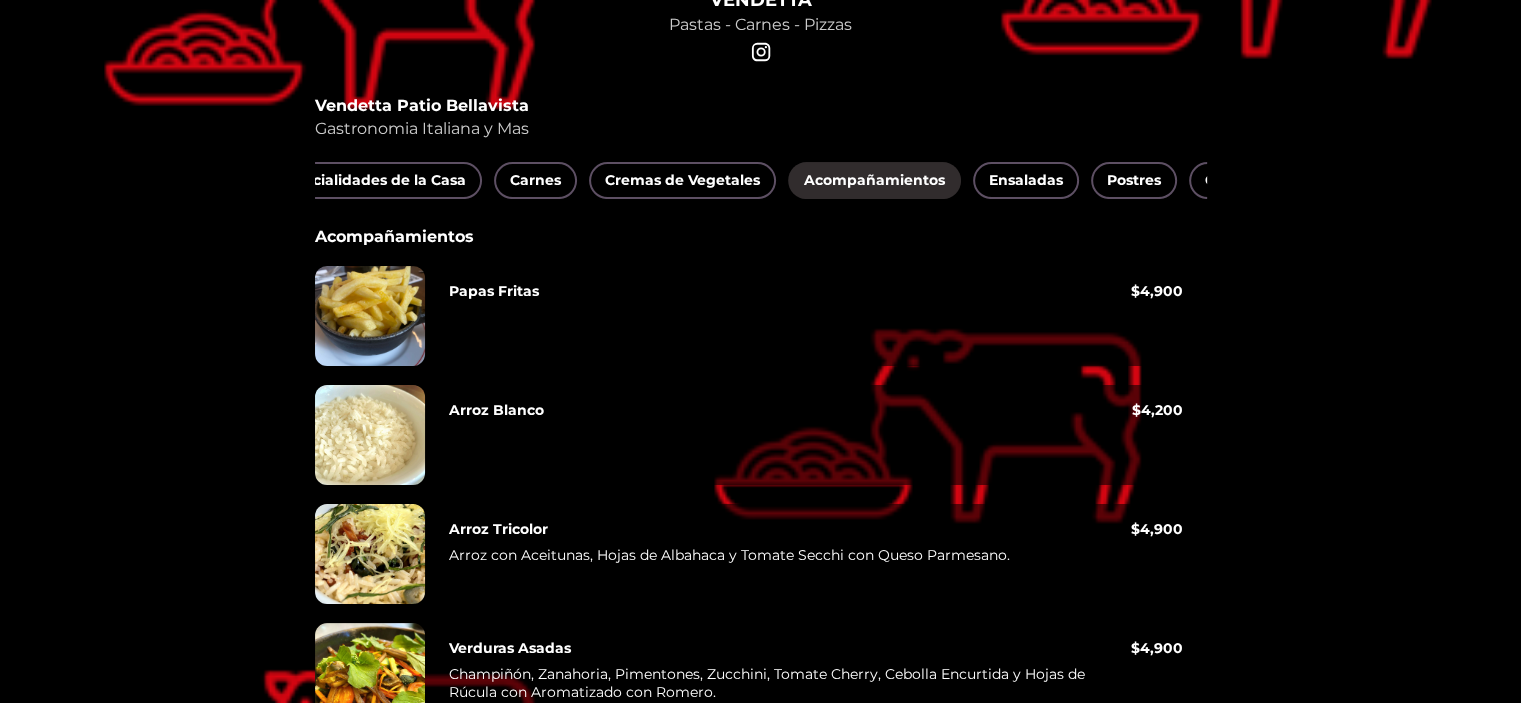 scroll, scrollTop: 240, scrollLeft: 0, axis: vertical 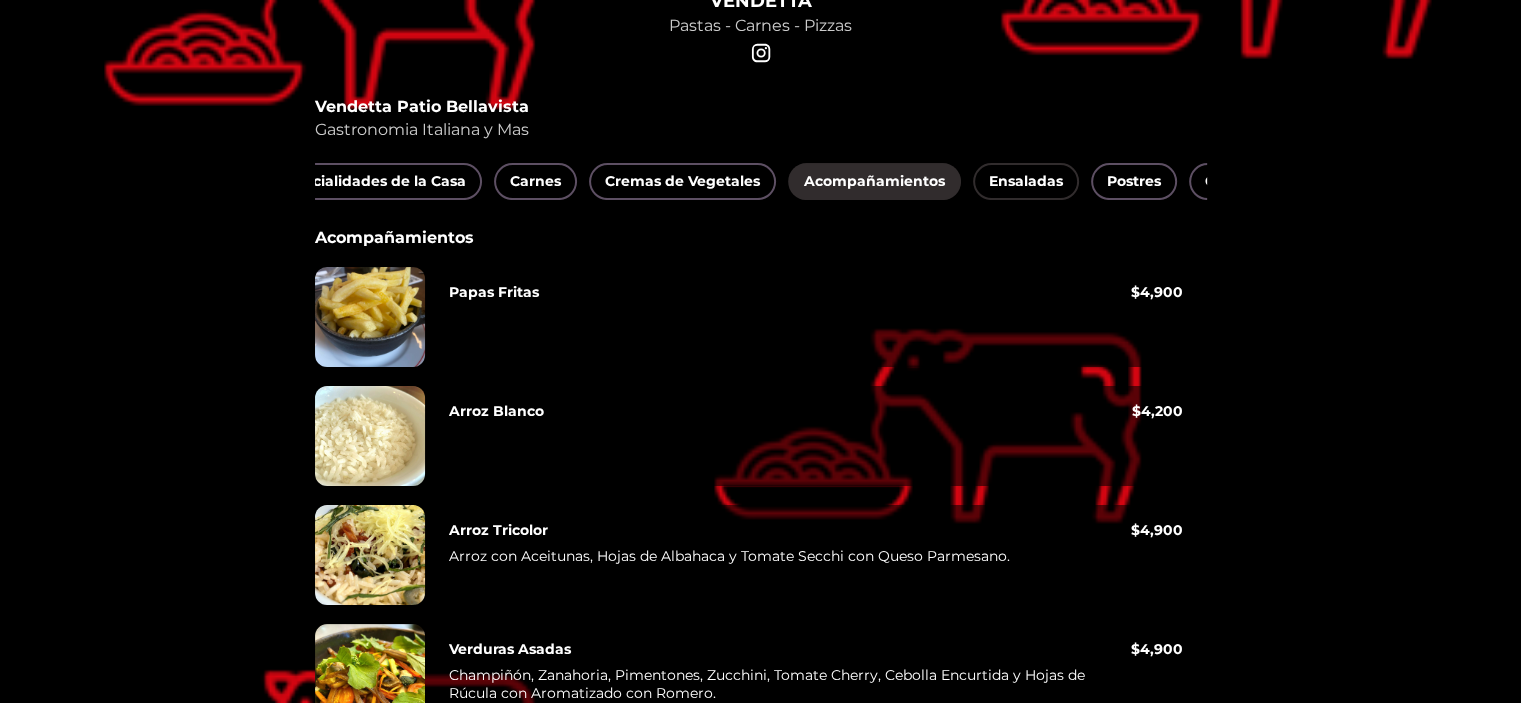 click on "Ensaladas" at bounding box center [1026, 181] 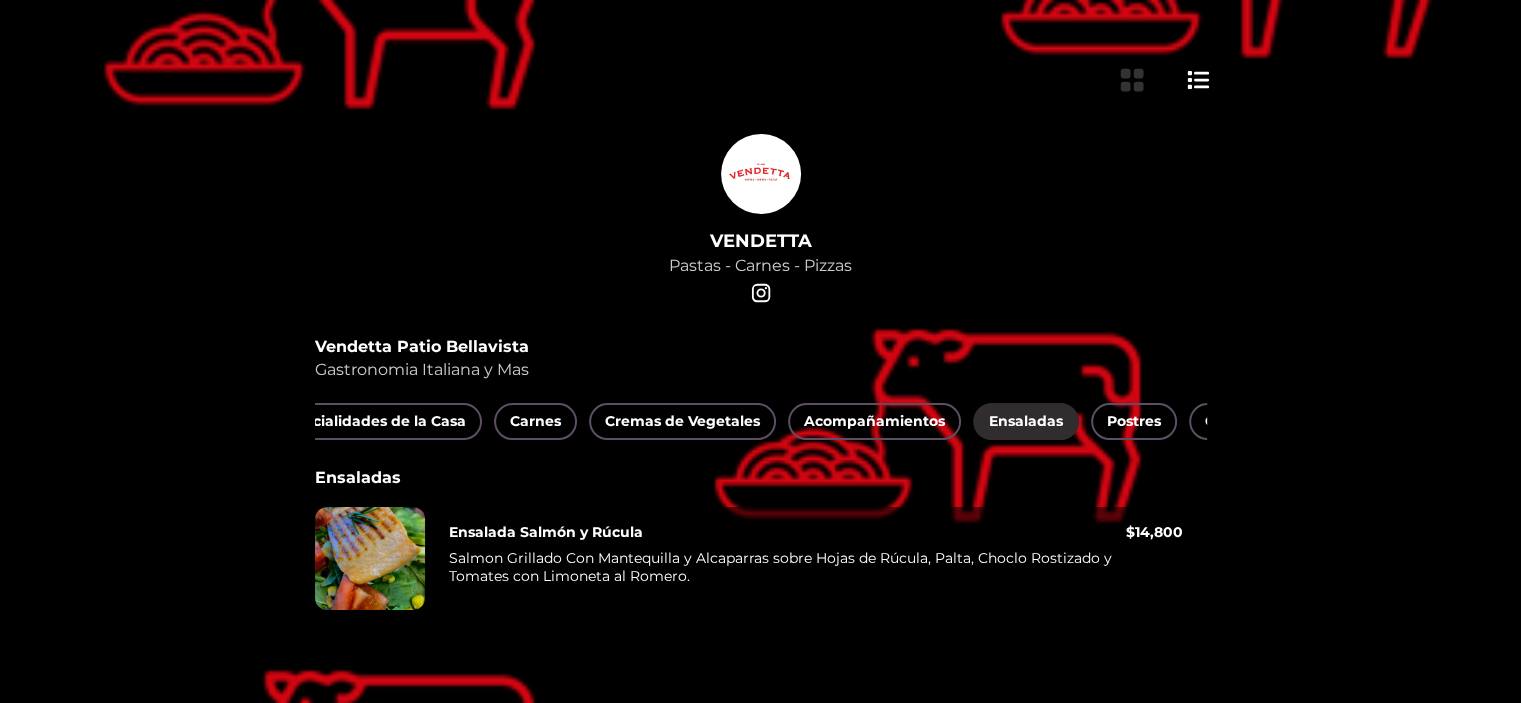 scroll, scrollTop: 0, scrollLeft: 0, axis: both 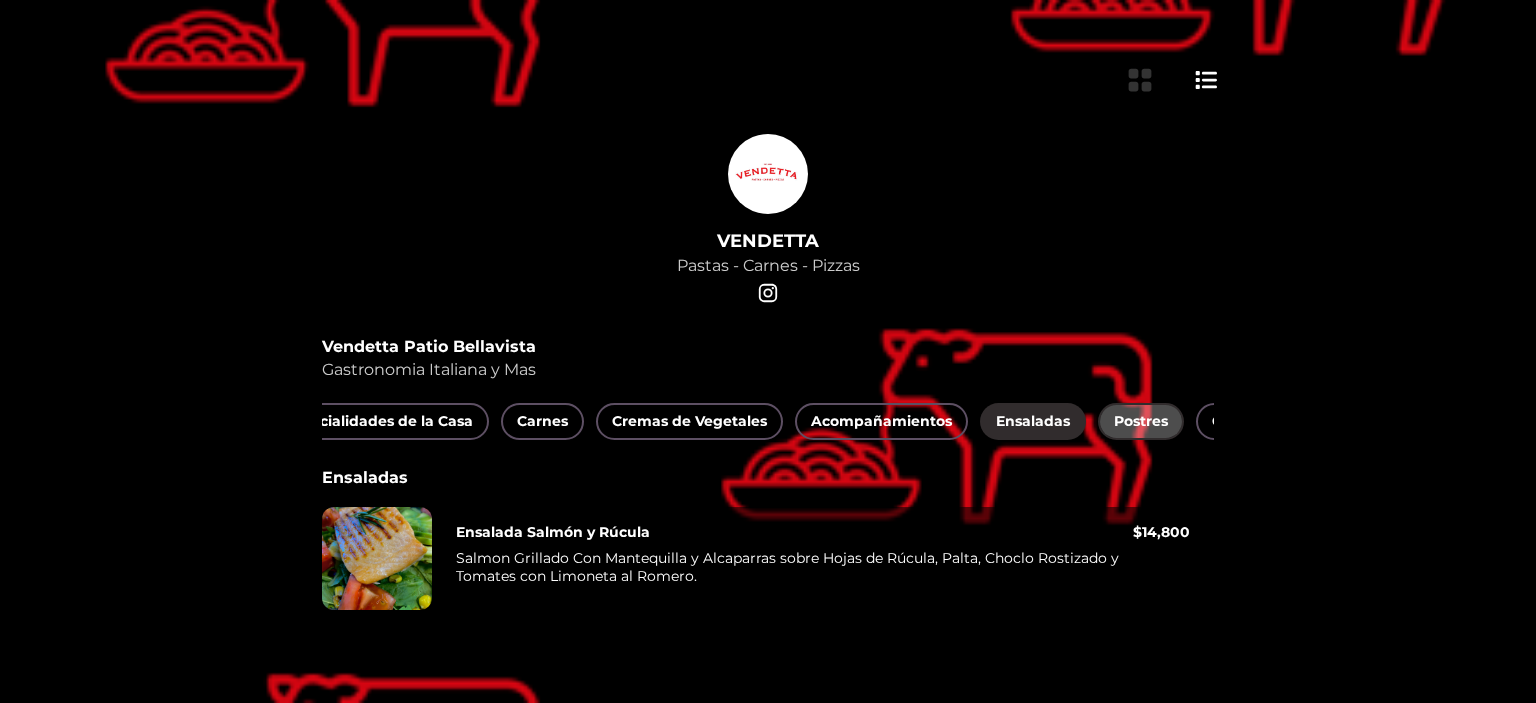 click on "Postres" at bounding box center (1141, 421) 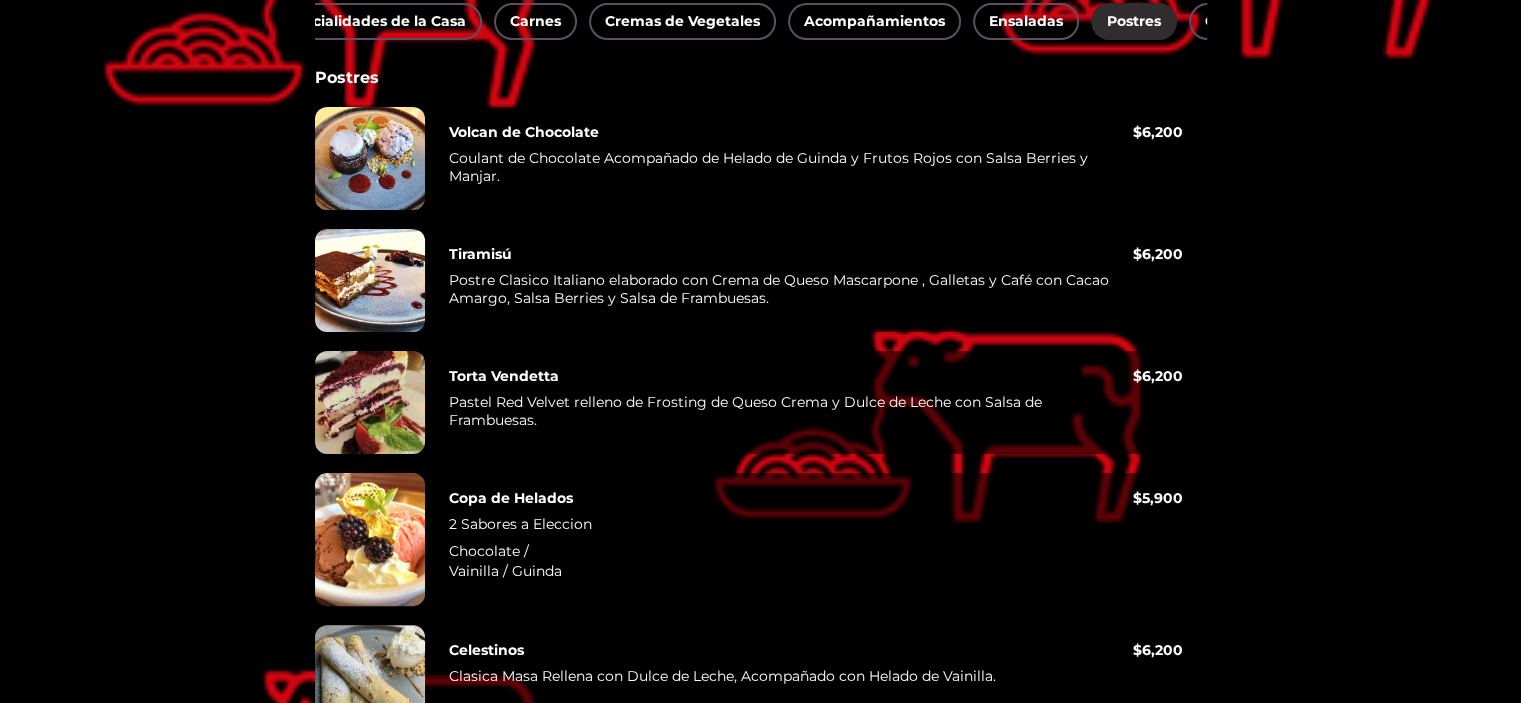 scroll, scrollTop: 0, scrollLeft: 0, axis: both 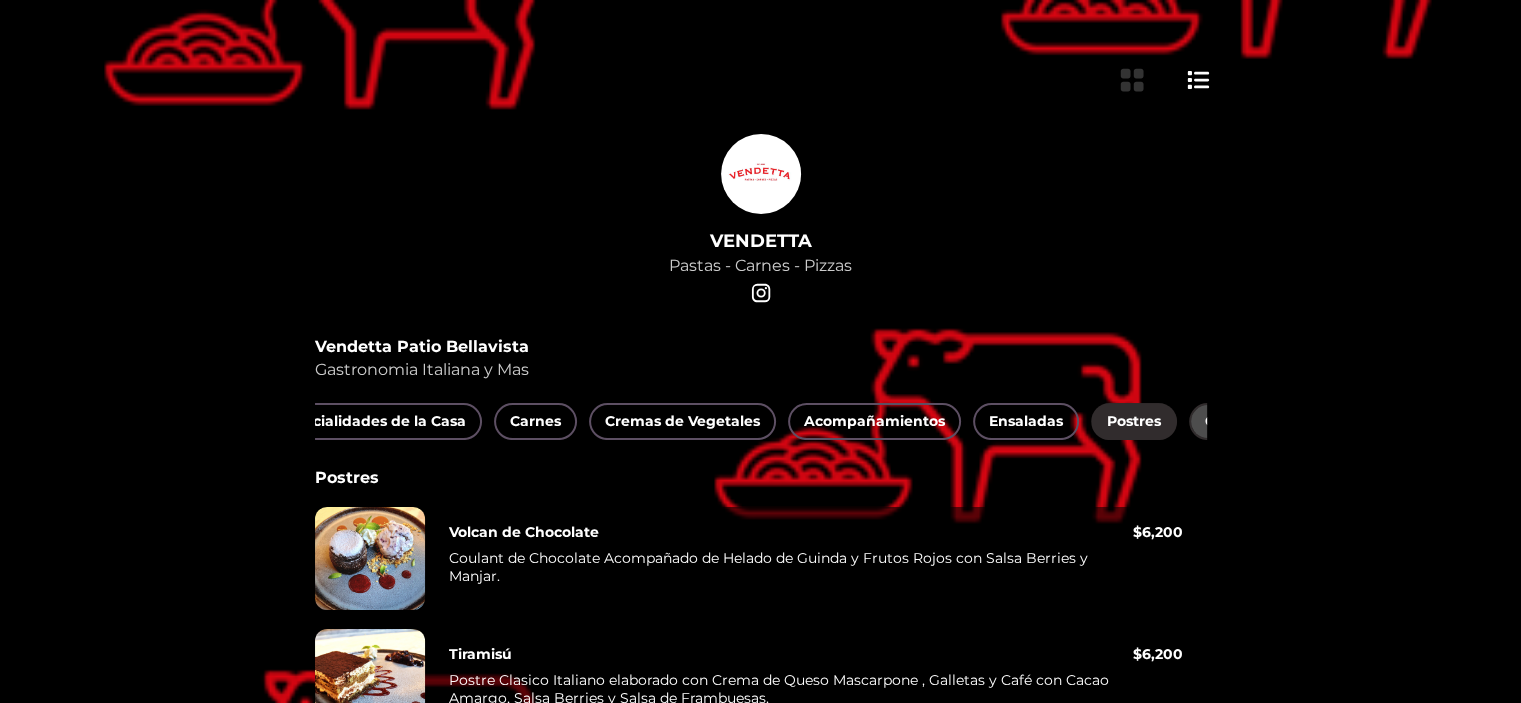 click on "Cocteleria Italiana" at bounding box center [1272, 421] 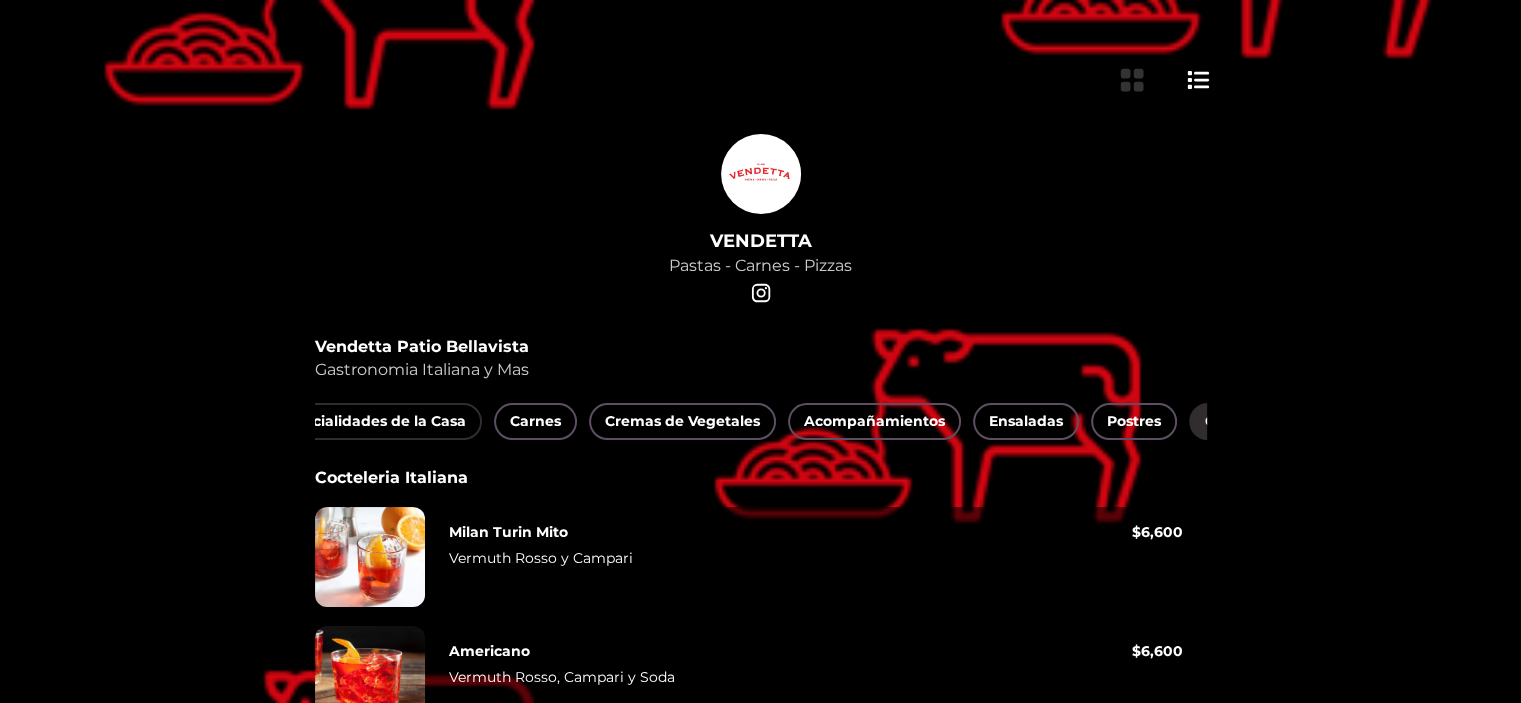 click on "Especialidades de la Casa" at bounding box center [372, 421] 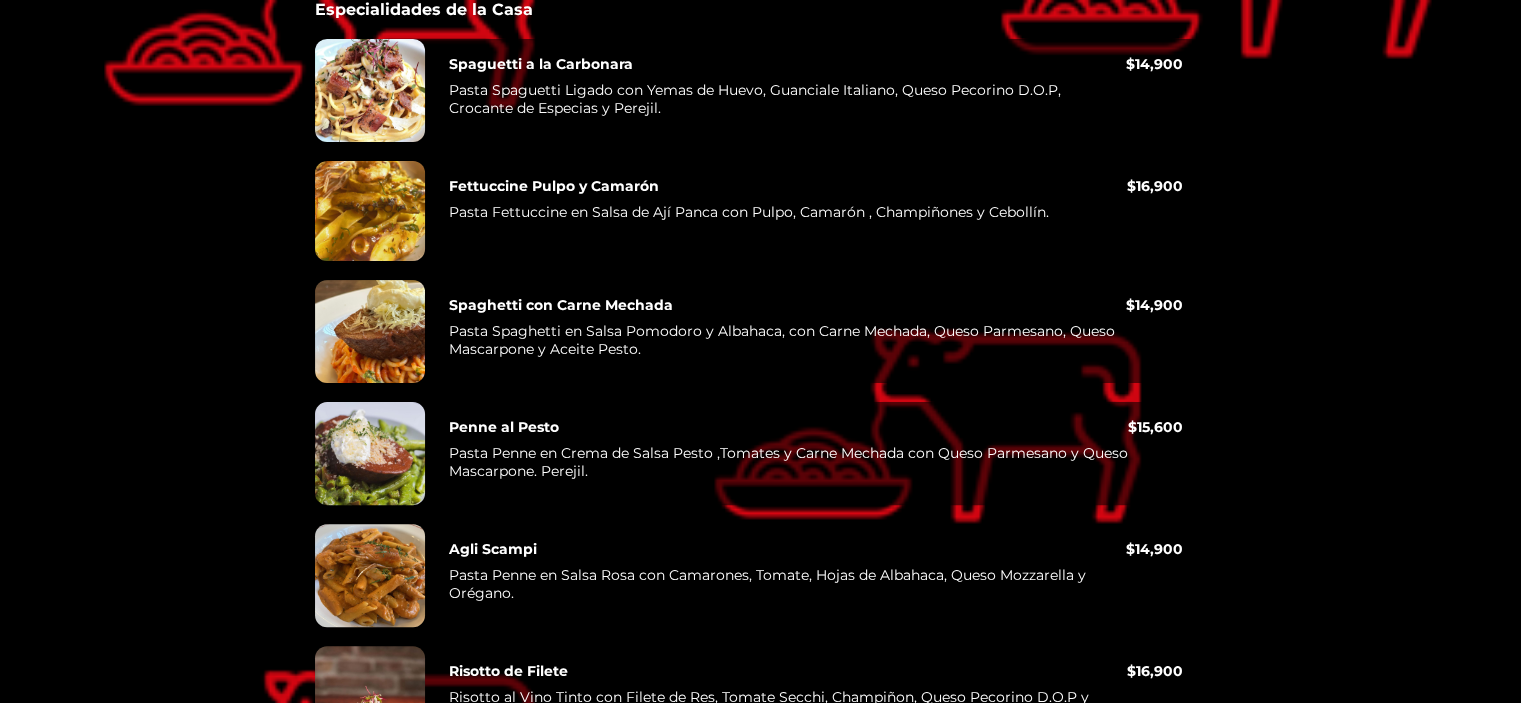 scroll, scrollTop: 234, scrollLeft: 0, axis: vertical 